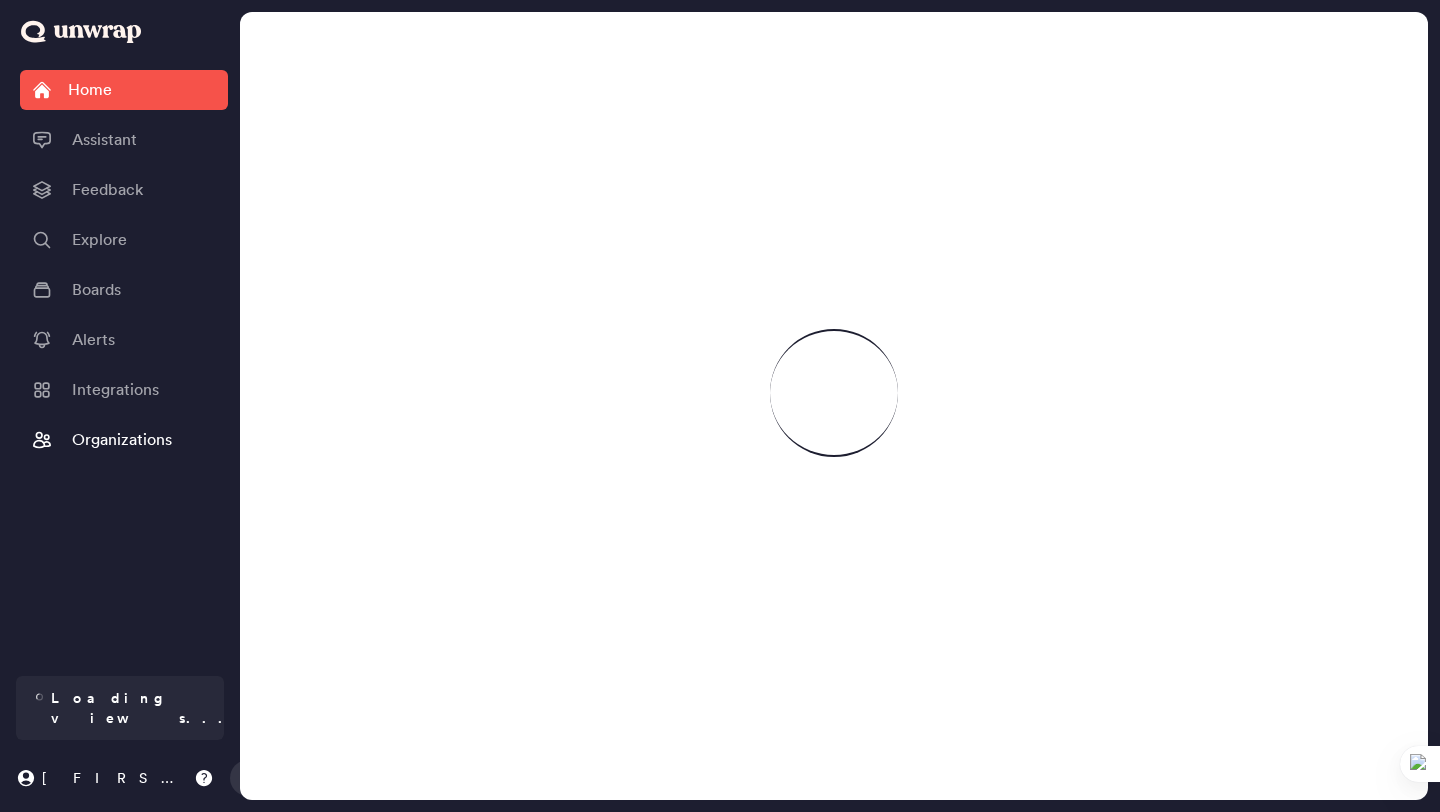 scroll, scrollTop: 0, scrollLeft: 0, axis: both 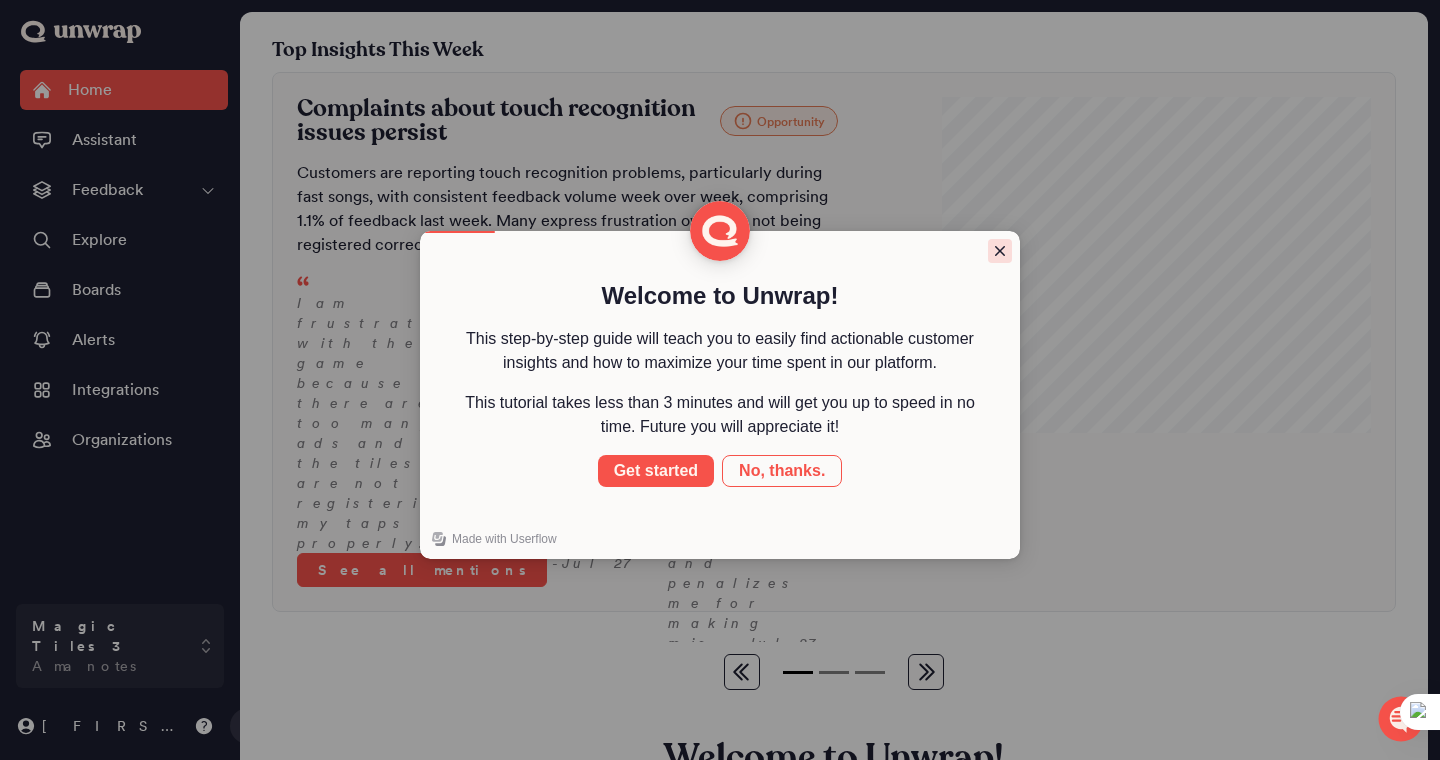 click 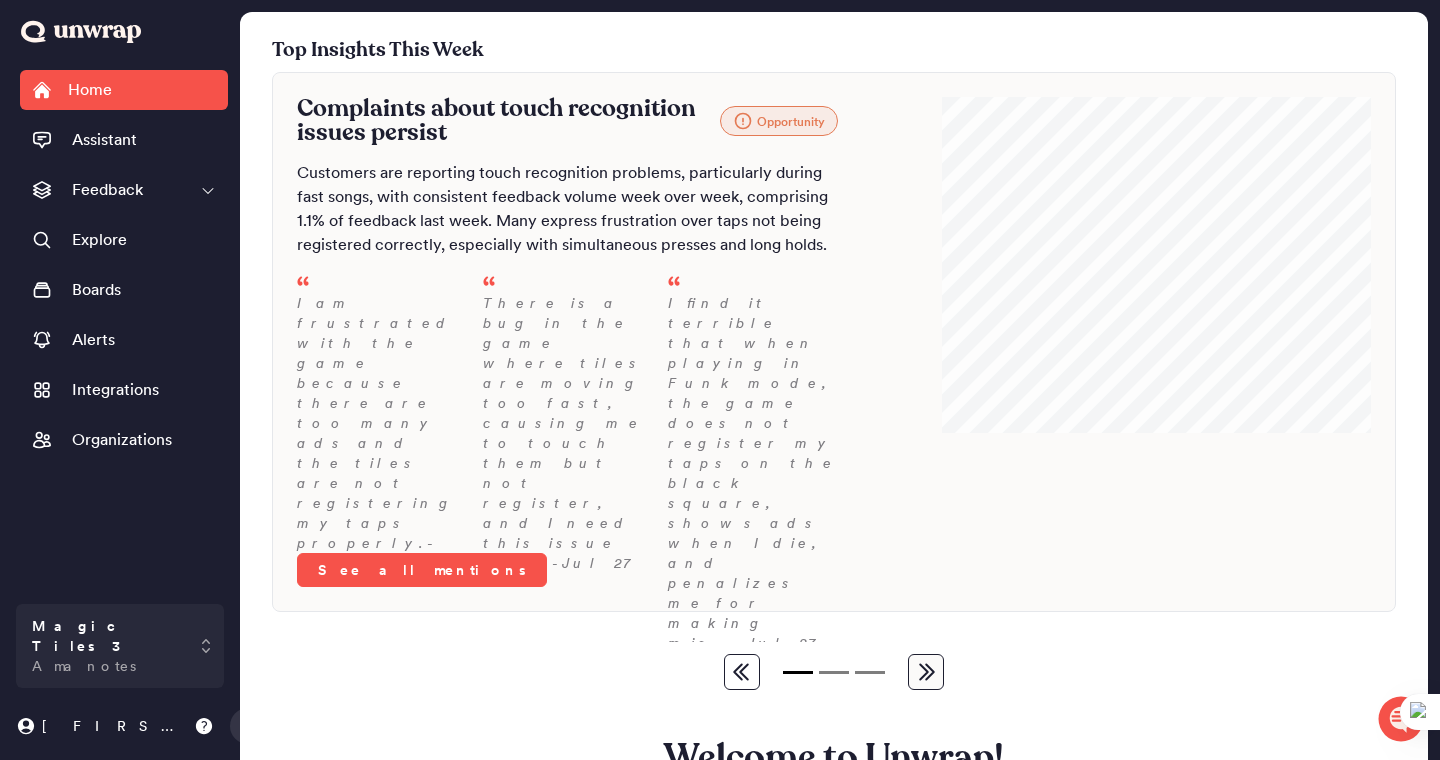 click on "Complaints about touch recognition issues persist Opportunity Customers are reporting touch recognition problems, particularly during fast songs, with consistent feedback volume week over week, comprising 1.1% of feedback last week. Many express frustration over taps not being registered correctly, especially with simultaneous presses and long holds. I am frustrated with the game because there are too many ads and the tiles are not registering my taps properly.  -  Jul 27 There is a bug in the game where tiles are moving too fast, causing me to touch them but not register, and I need this issue fixed.  -  Jul 27 I find it terrible that when playing in Funk mode, the game does not register my taps on the black square, shows ads when I die, and penalizes me for making mis...  -  Jul 27 See all mentions" at bounding box center [834, 342] 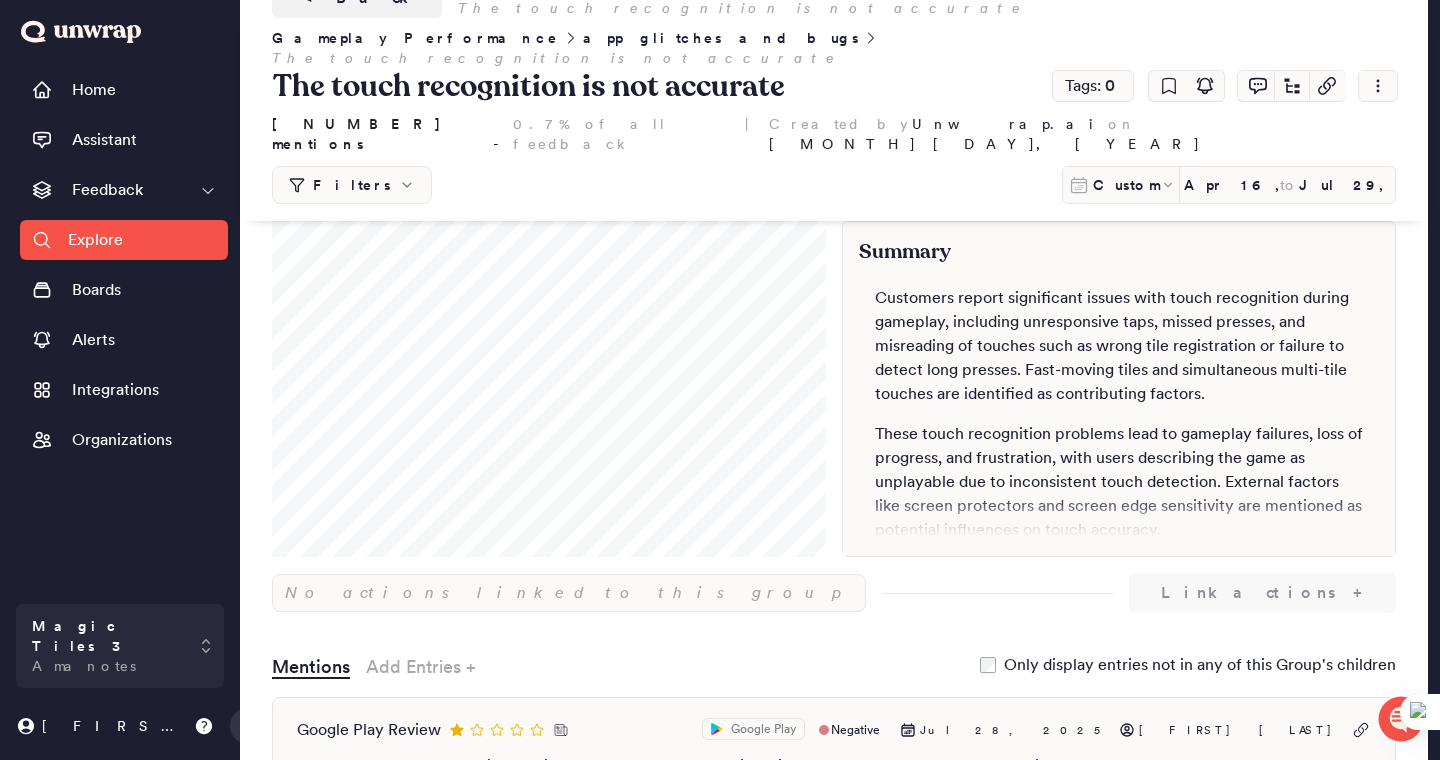 scroll, scrollTop: 13, scrollLeft: 0, axis: vertical 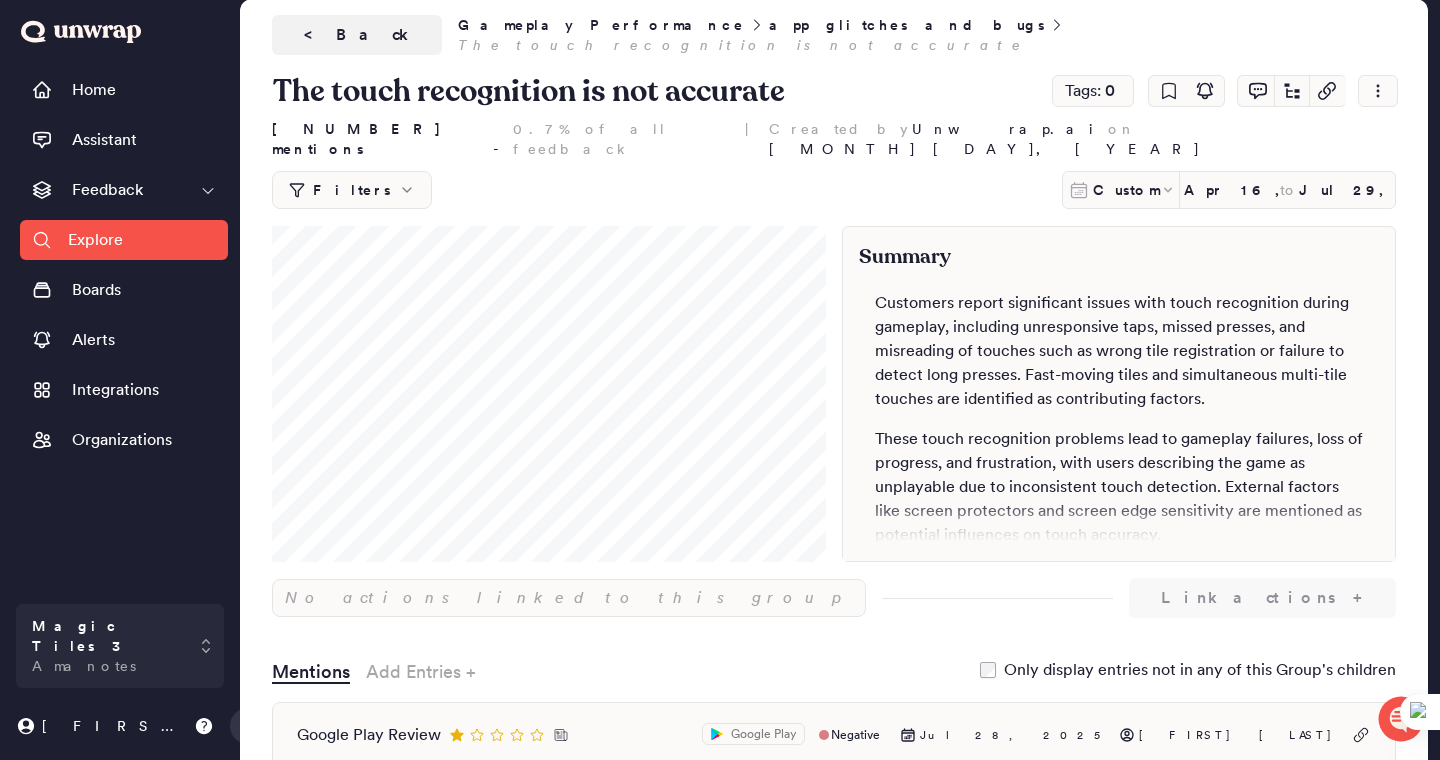 click on "Explore" at bounding box center (95, 240) 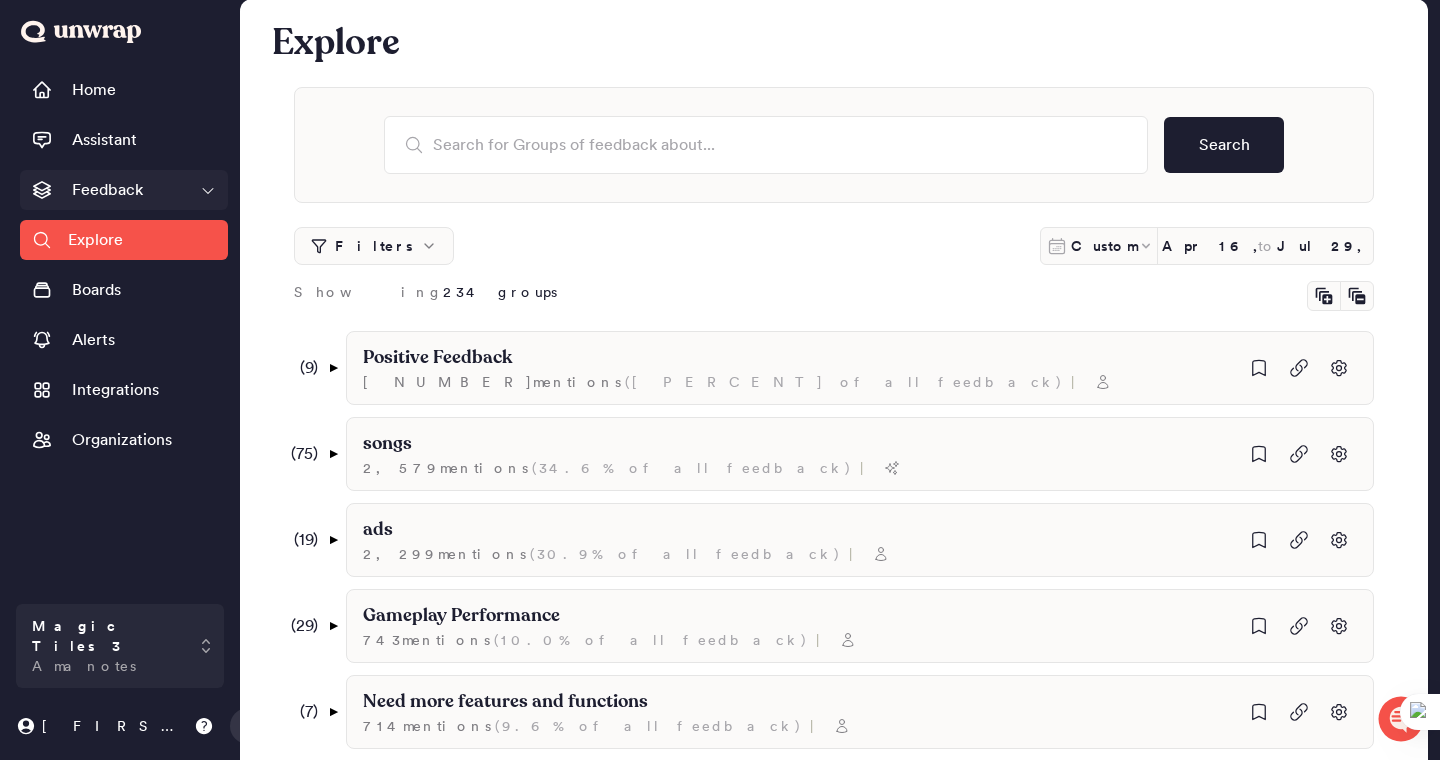 click on "Feedback" at bounding box center (107, 190) 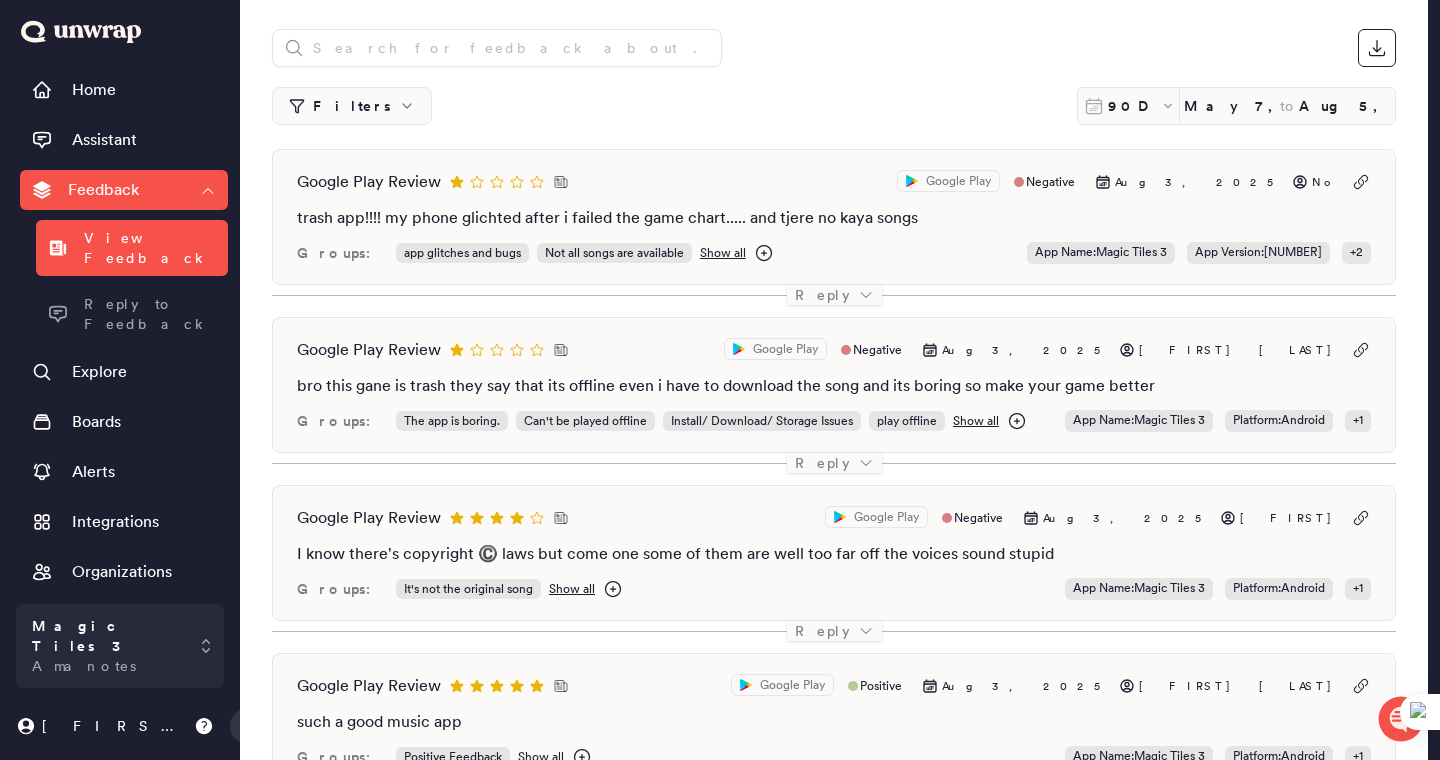 scroll, scrollTop: 74, scrollLeft: 0, axis: vertical 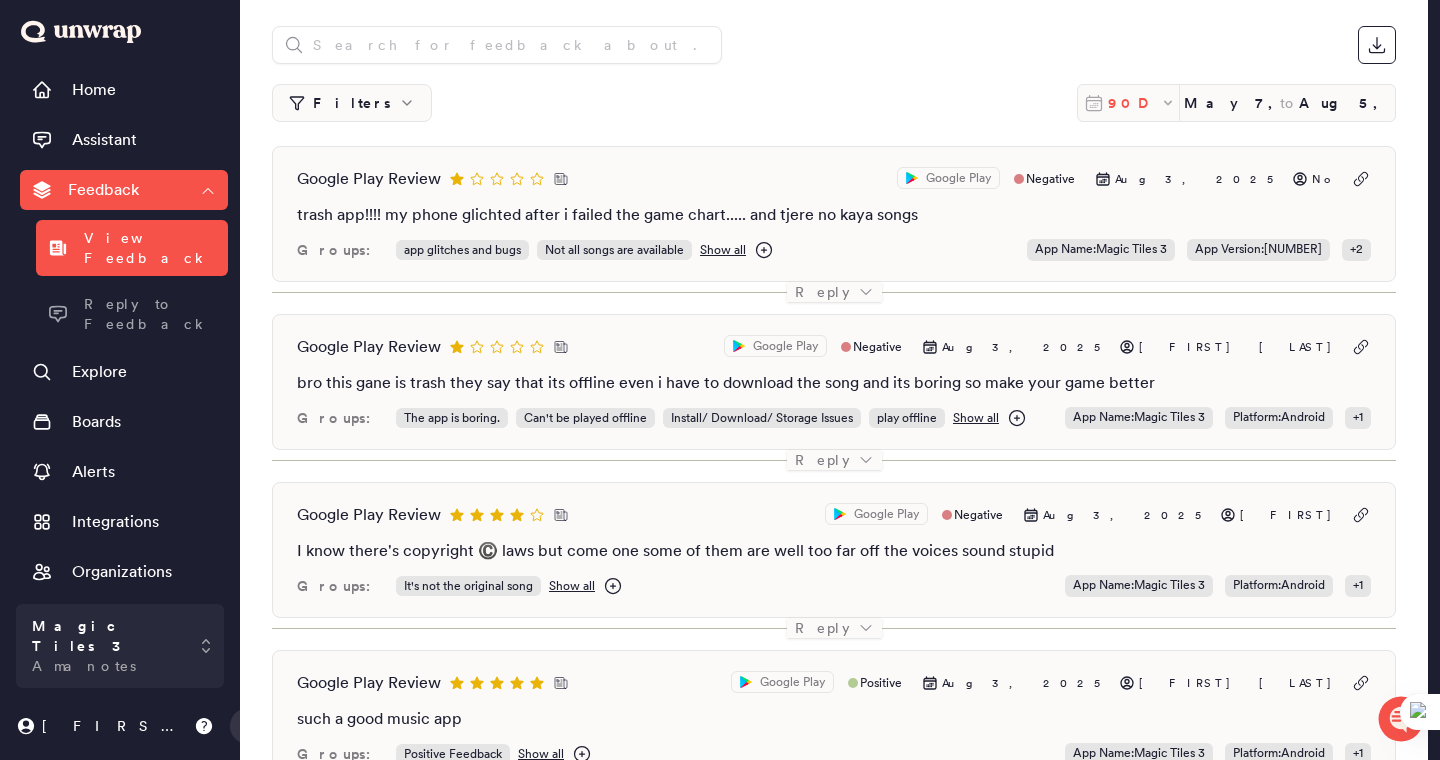 click on "90D" at bounding box center (1134, 103) 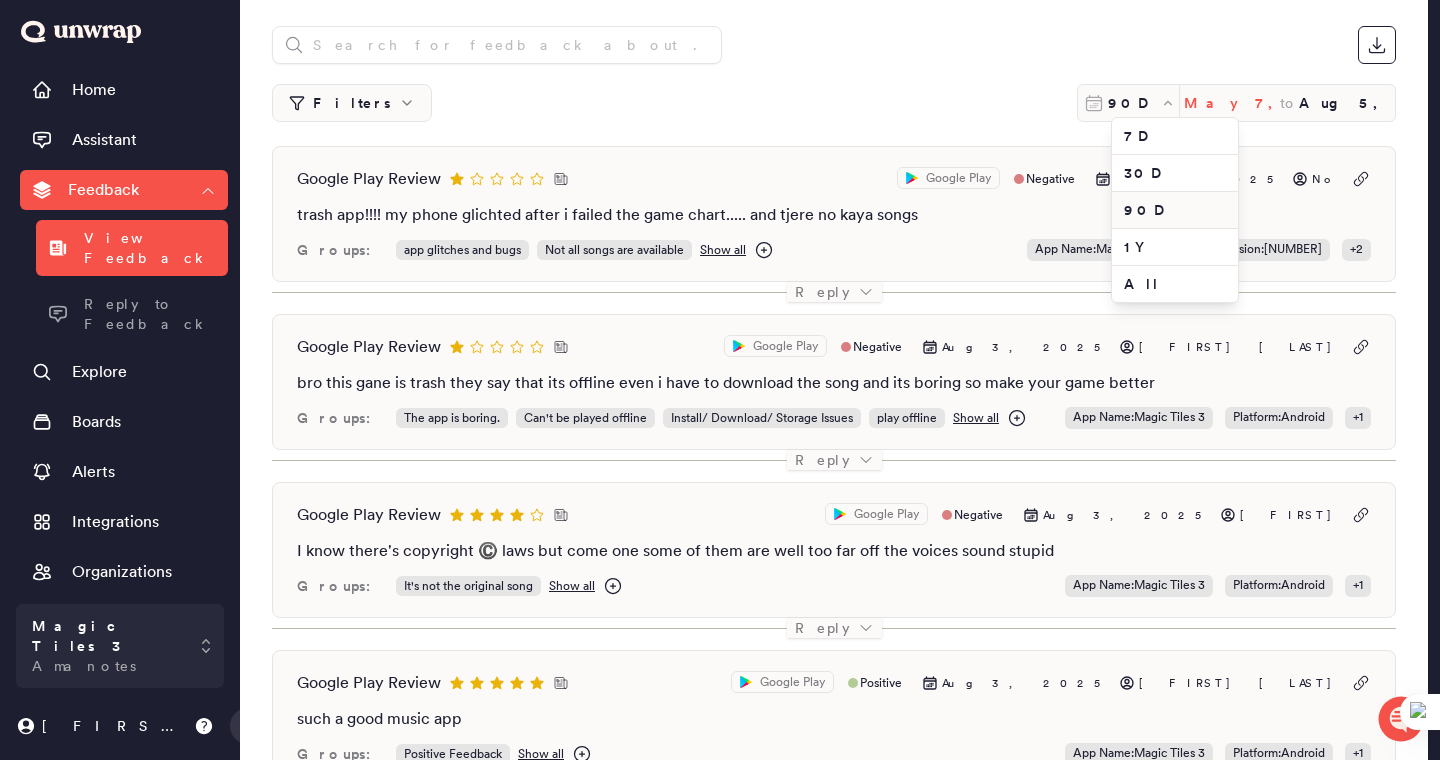 click on "May 7, 2025" at bounding box center (1232, 103) 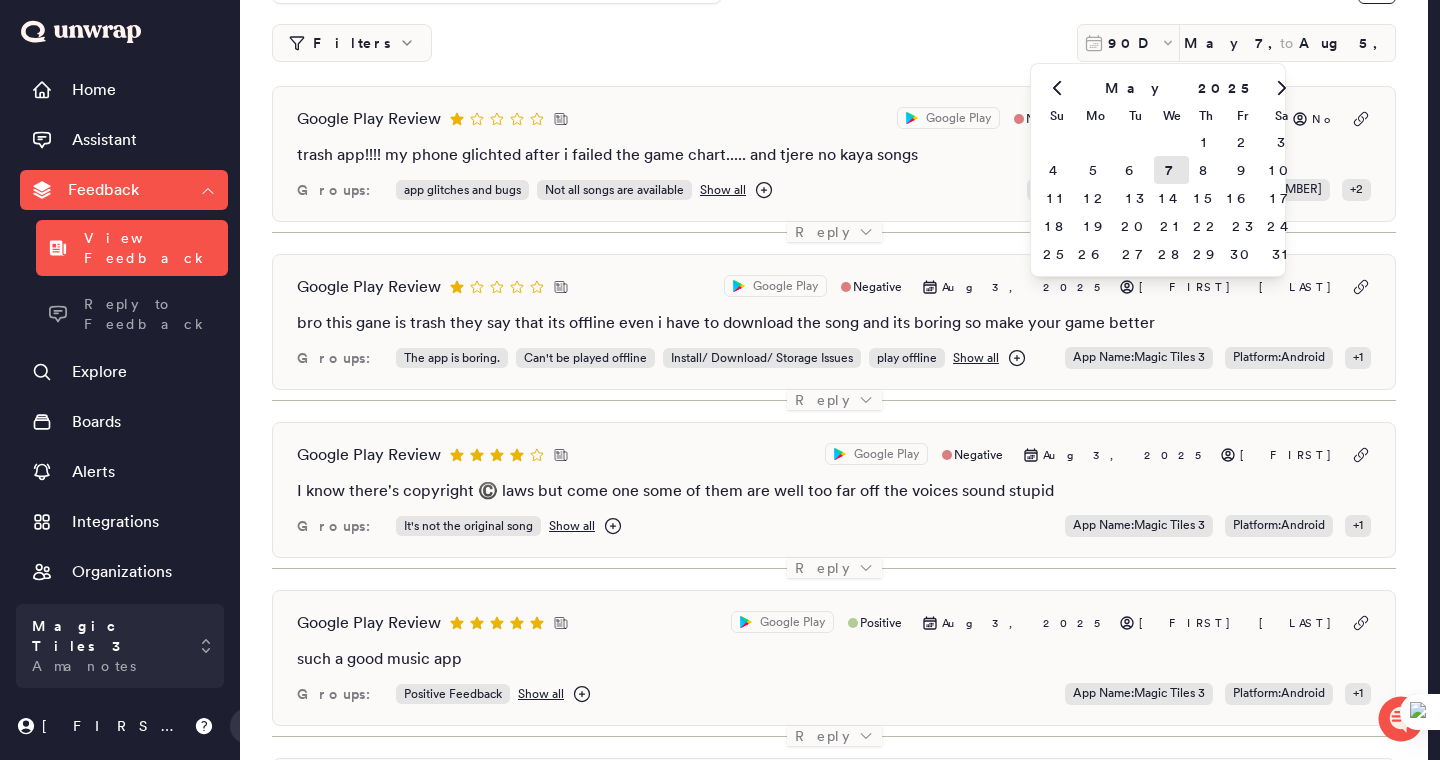 scroll, scrollTop: 141, scrollLeft: 0, axis: vertical 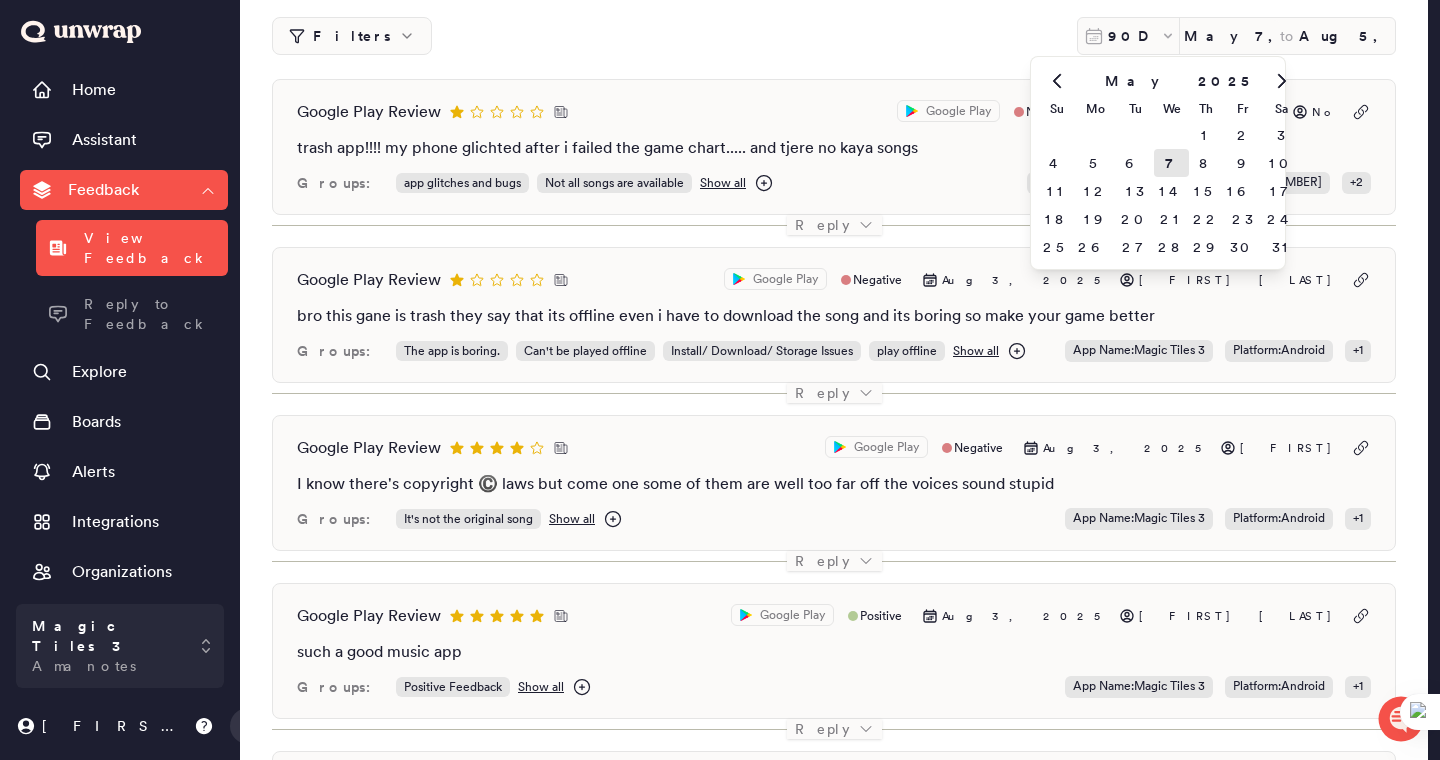 click on "Filters [NUMBER]D [MONTH] [YEAR] [MONTH] [YEAR] [DAYS] to [MONTH] [YEAR] Google Play Review Google Play Negative [MONTH] [YEAR] No trash app!!!! my phone glichted after i failed the game chart..... and tjere no kaya songs Groups: app glitches and bugs Not all songs are available Show all App Name : Magic Tiles 3 App Version : 12.072.102 + 2 Reply Google Play Review Google Play Negative [MONTH] [YEAR] [FIRST] [LAST] bro this gane is trash they say that its offline even i have to download the song and its boring so make your game better Groups: The app is boring. Can't be played offline Install/ Download/ Storage Issues play offline Show all App Name : Magic Tiles 3 Platform : Android + 1 Reply Google Play Review Google Play Negative [MONTH] [YEAR] [FIRST] I know there's copyright ©️ laws but come one some of them are well too far off the voices sound stupid Groups: It's not the original song Show all App Name : Magic Tiles 3 : +" at bounding box center (834, 4359) 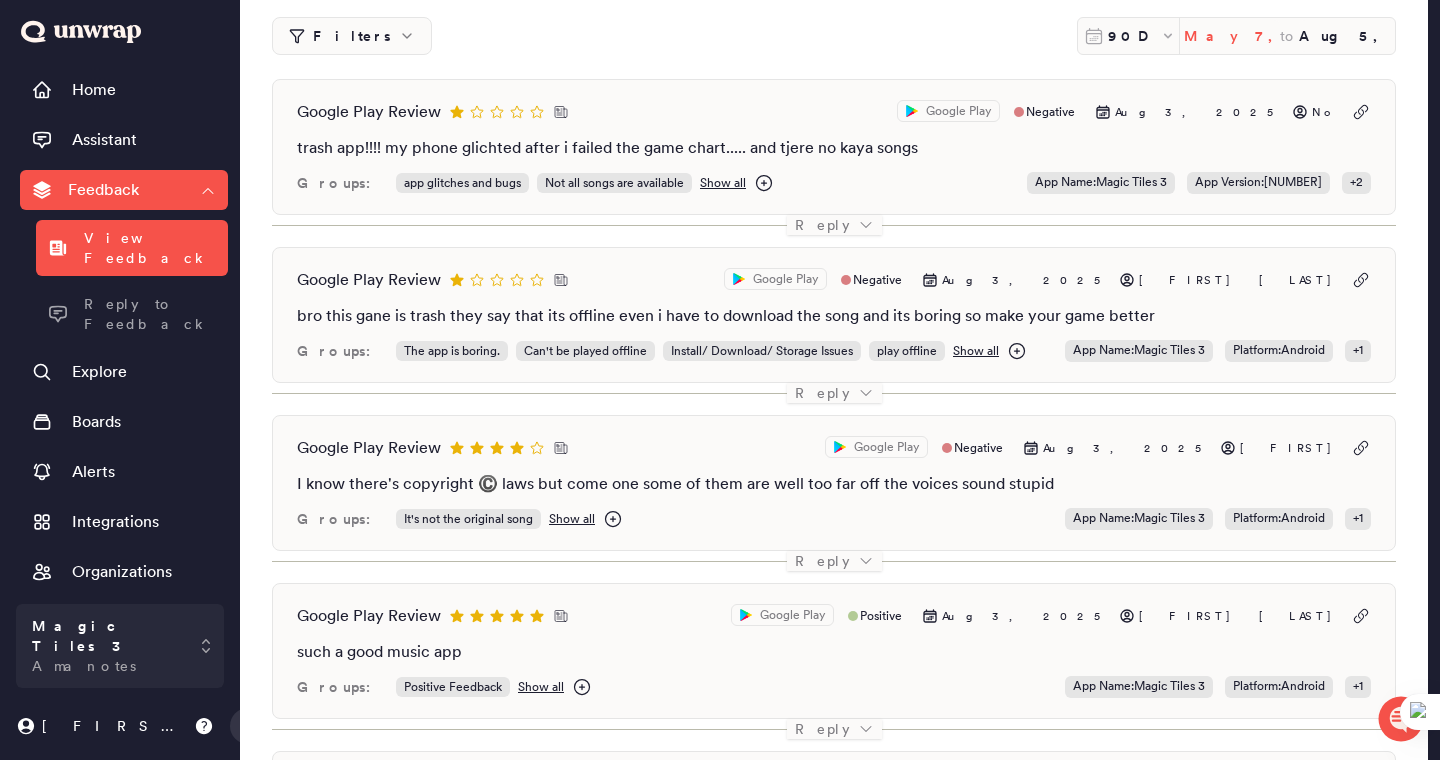 click on "May 7, 2025" at bounding box center [1232, 36] 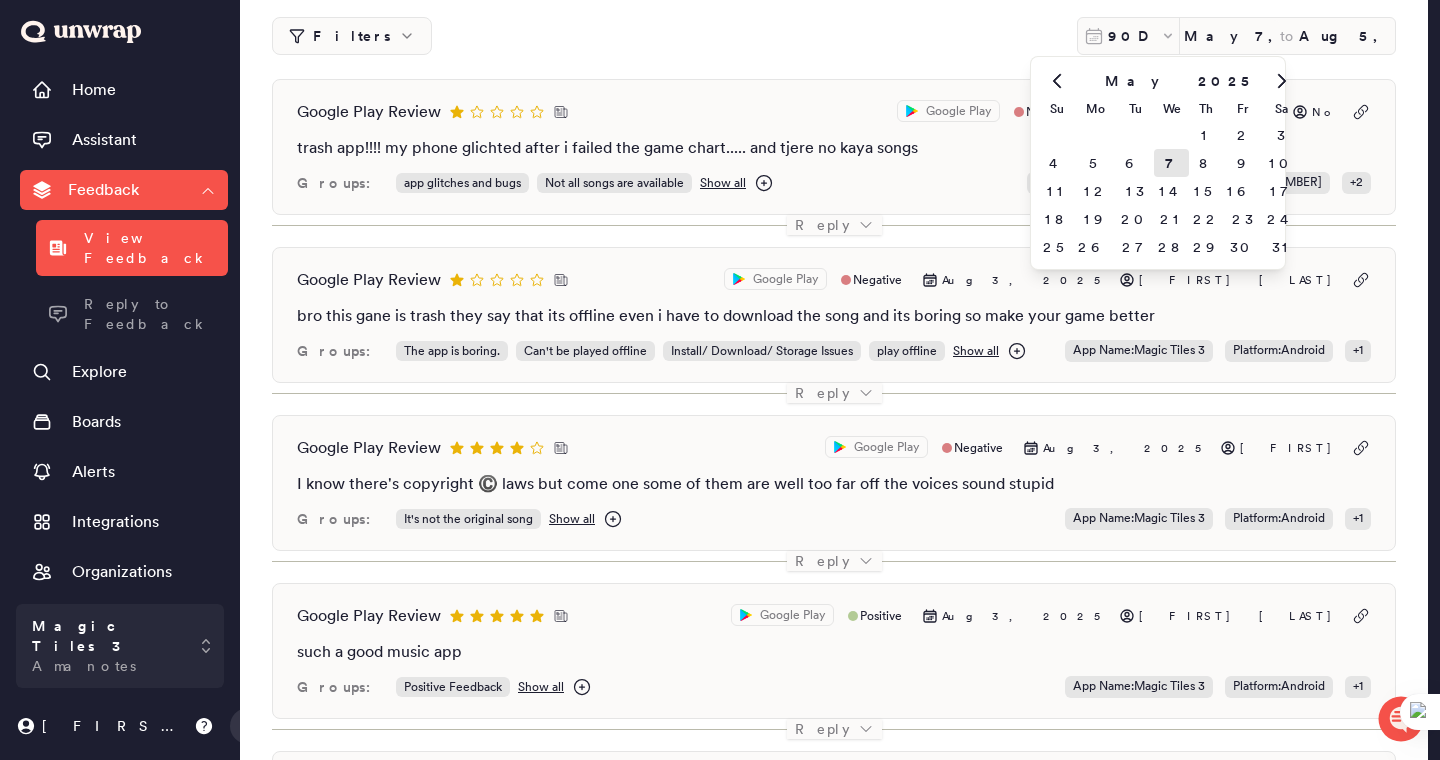 click on "Filters [NUMBER]D [MONTH] [YEAR] [MONTH] [YEAR] [DAYS] to [MONTH] [YEAR] Google Play Review Google Play Negative [MONTH] [YEAR] No trash app!!!! my phone glichted after i failed the game chart..... and tjere no kaya songs Groups: app glitches and bugs Not all songs are available Show all App Name : Magic Tiles 3 App Version : 12.072.102 + 2 Reply Google Play Review Google Play Negative [MONTH] [YEAR] [FIRST] [LAST] bro this gane is trash they say that its offline even i have to download the song and its boring so make your game better Groups: The app is boring. Can't be played offline Install/ Download/ Storage Issues play offline Show all App Name : Magic Tiles 3 Platform : Android + 1 Reply Google Play Review Google Play Negative [MONTH] [YEAR] [FIRST] I know there's copyright ©️ laws but come one some of them are well too far off the voices sound stupid Groups: It's not the original song Show all App Name : Magic Tiles 3 : +" at bounding box center (834, 4359) 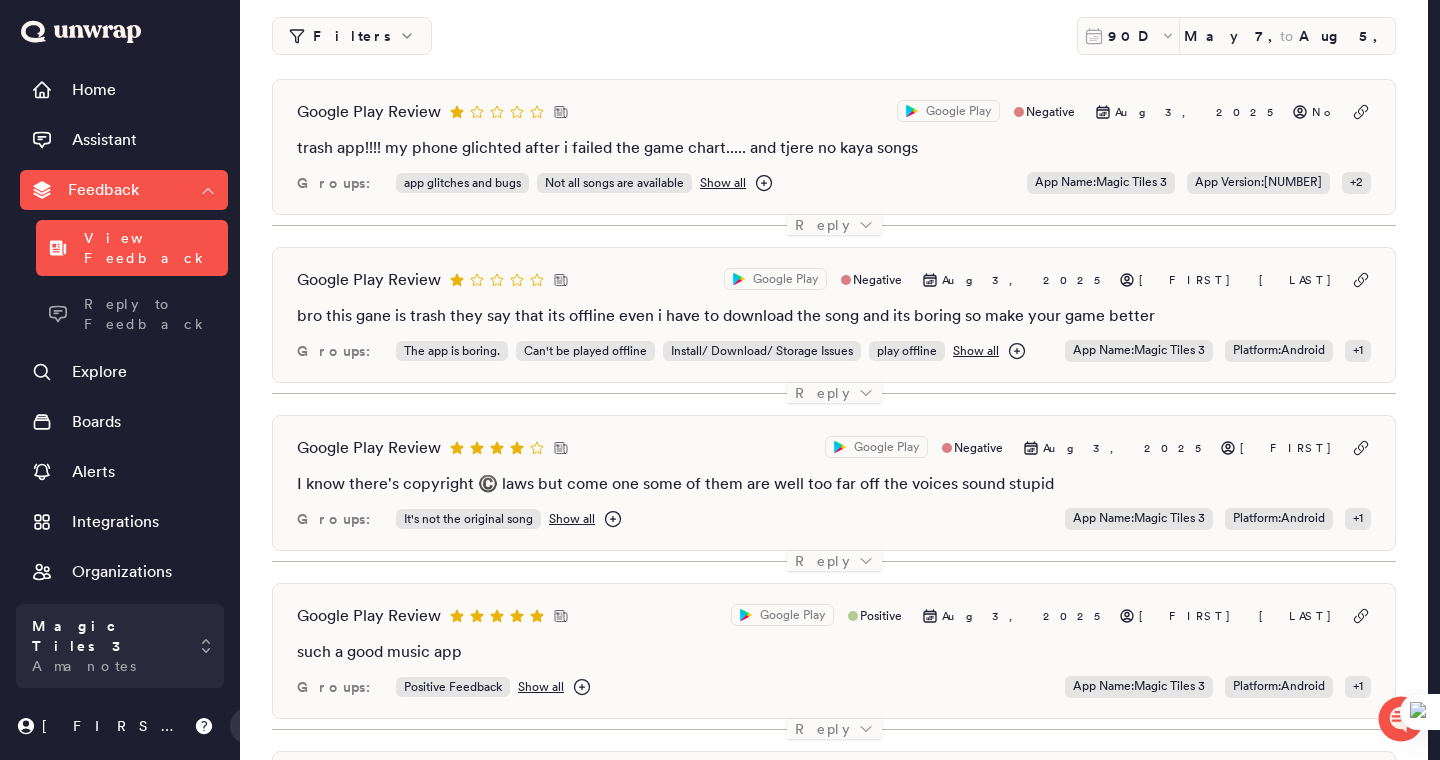 click on "Filters" at bounding box center [352, 36] 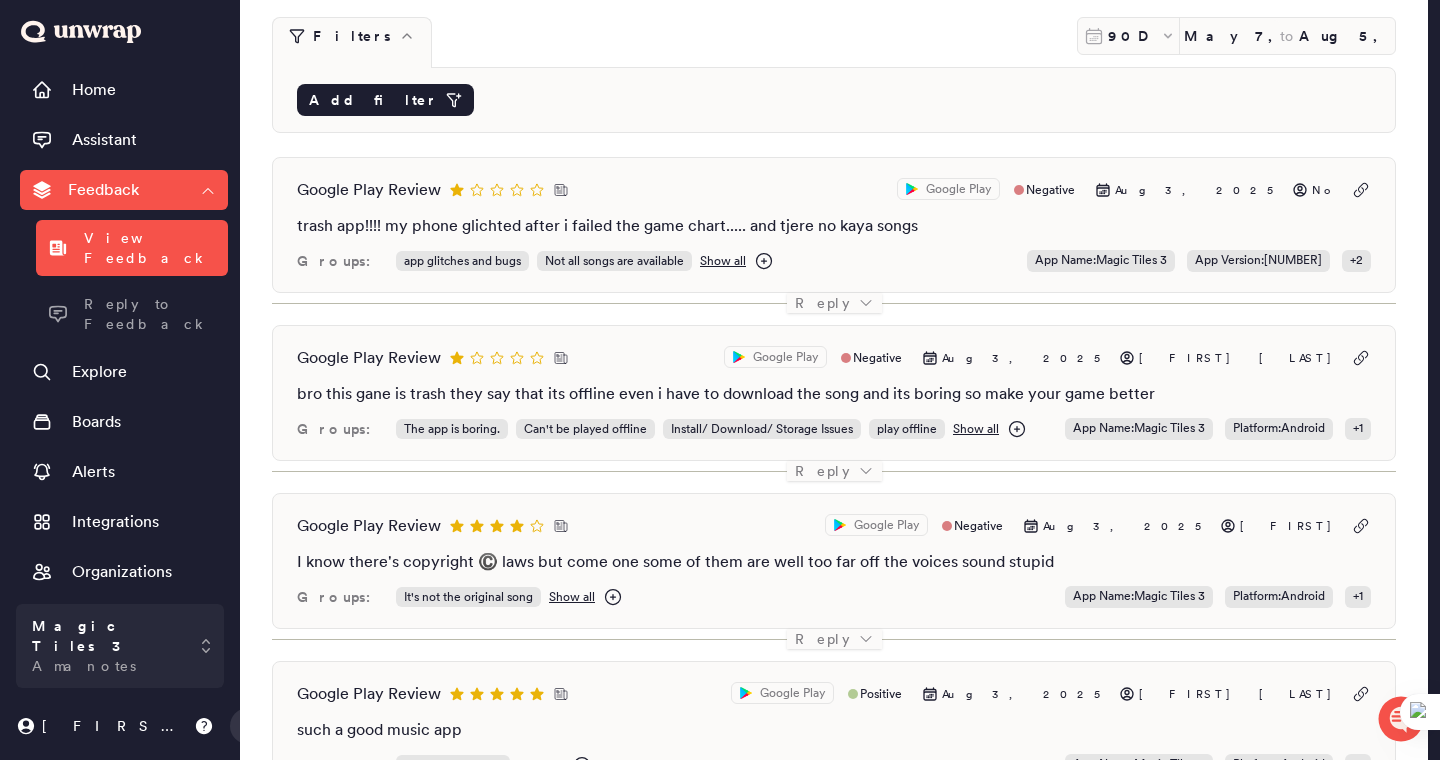 click 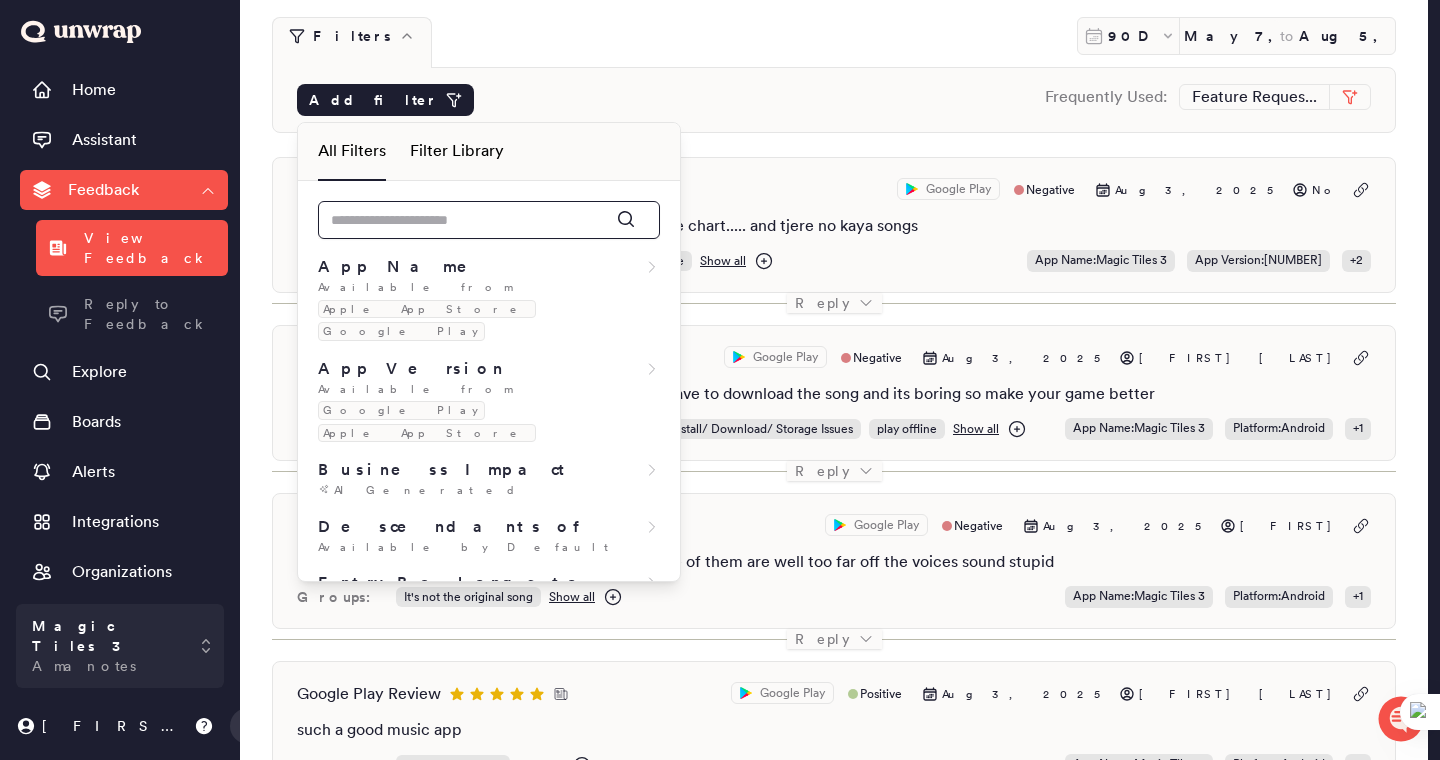 click at bounding box center (489, 220) 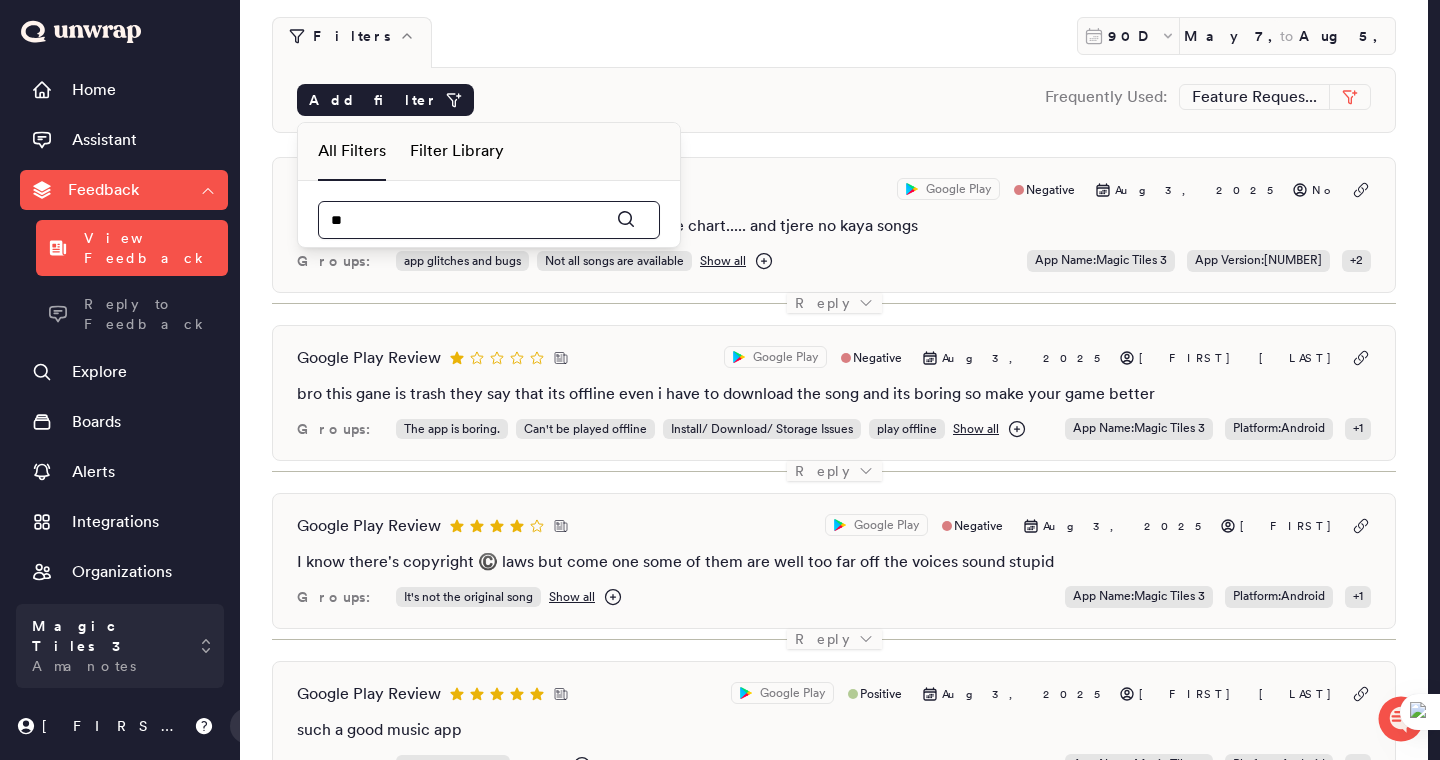 type on "*" 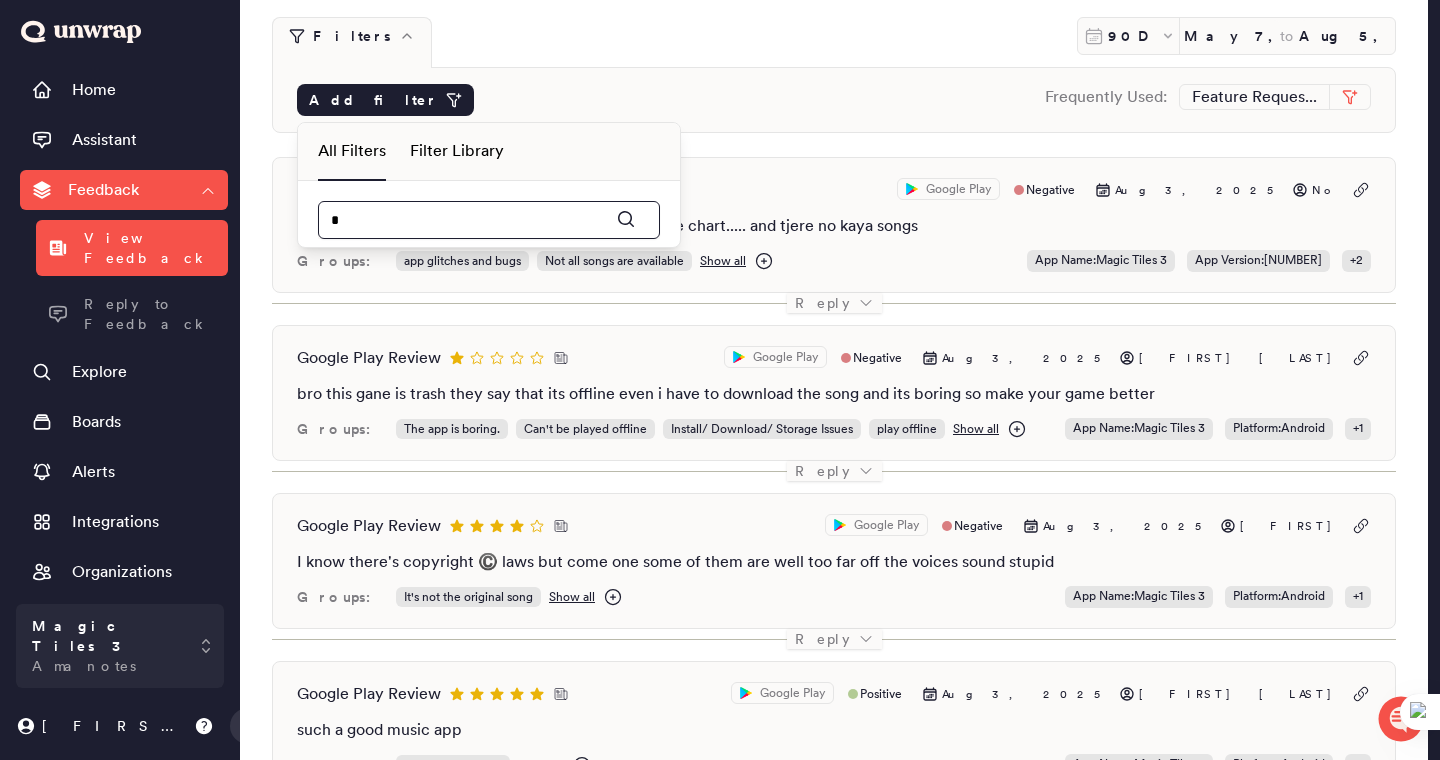 type 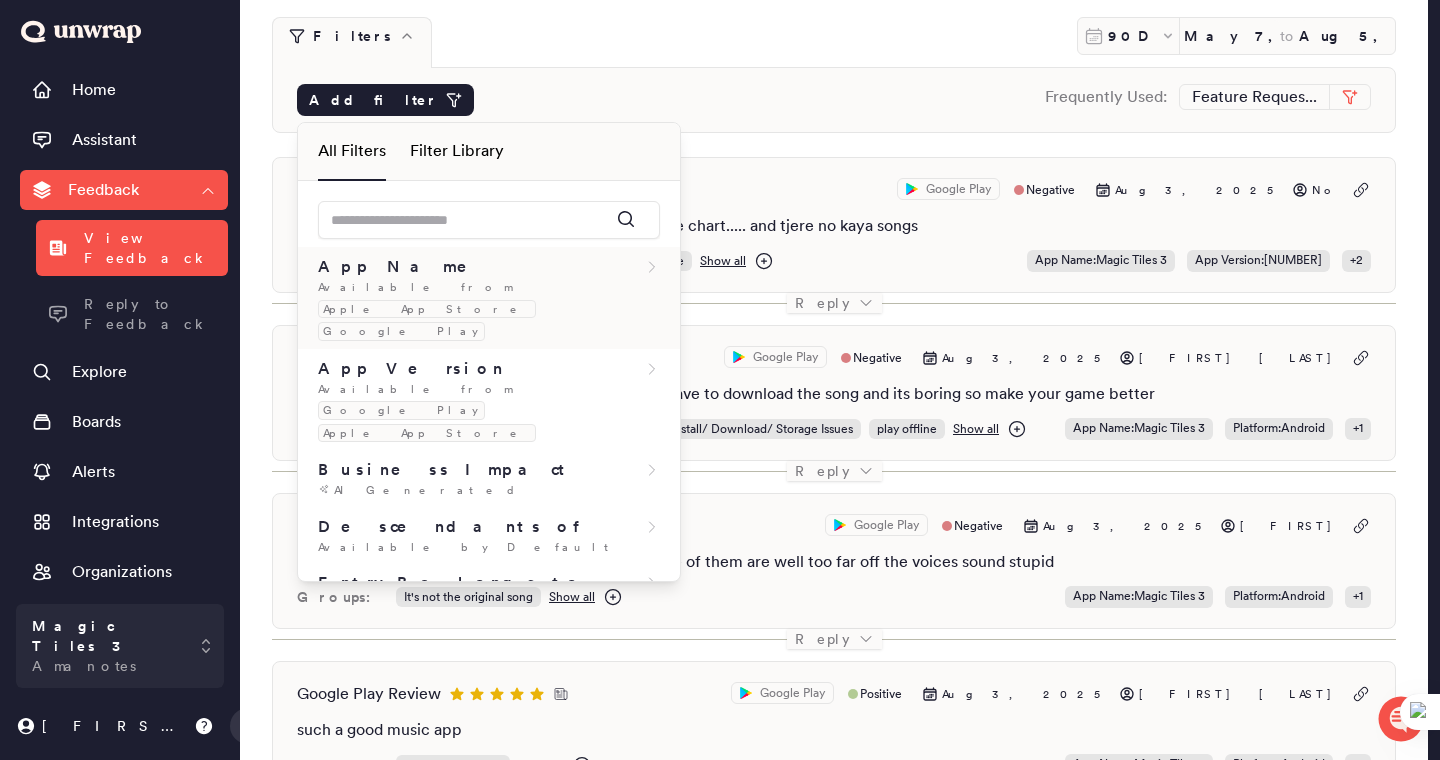 click 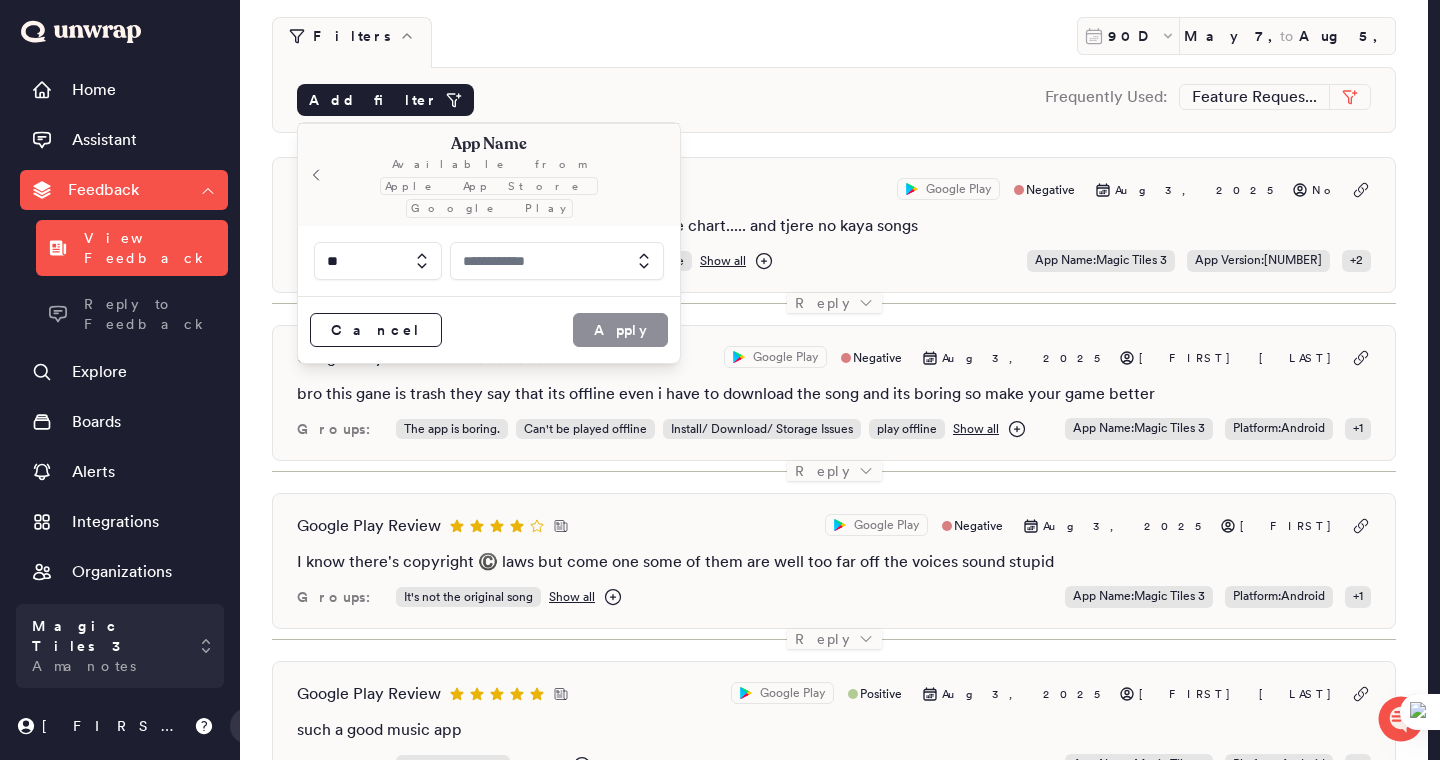 click at bounding box center (378, 261) 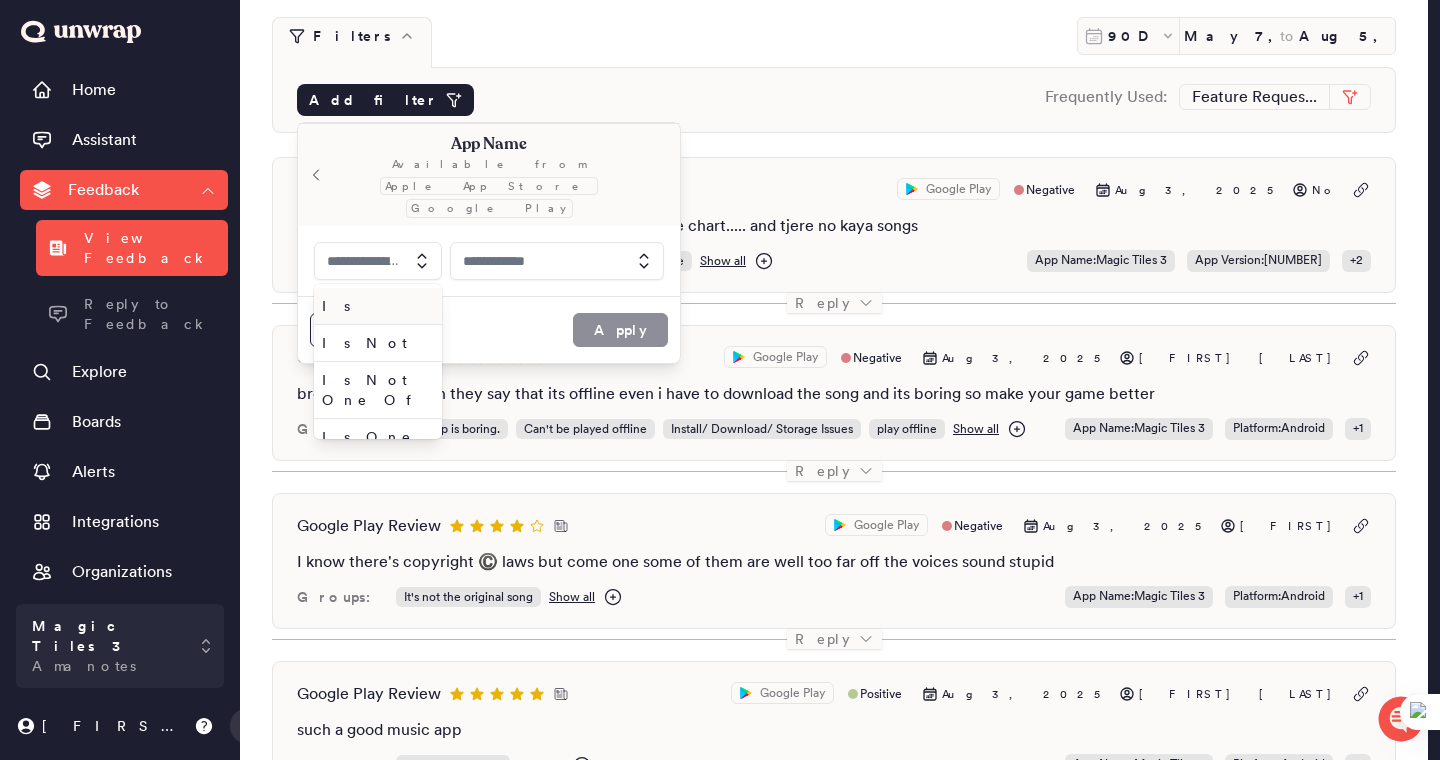 type on "**" 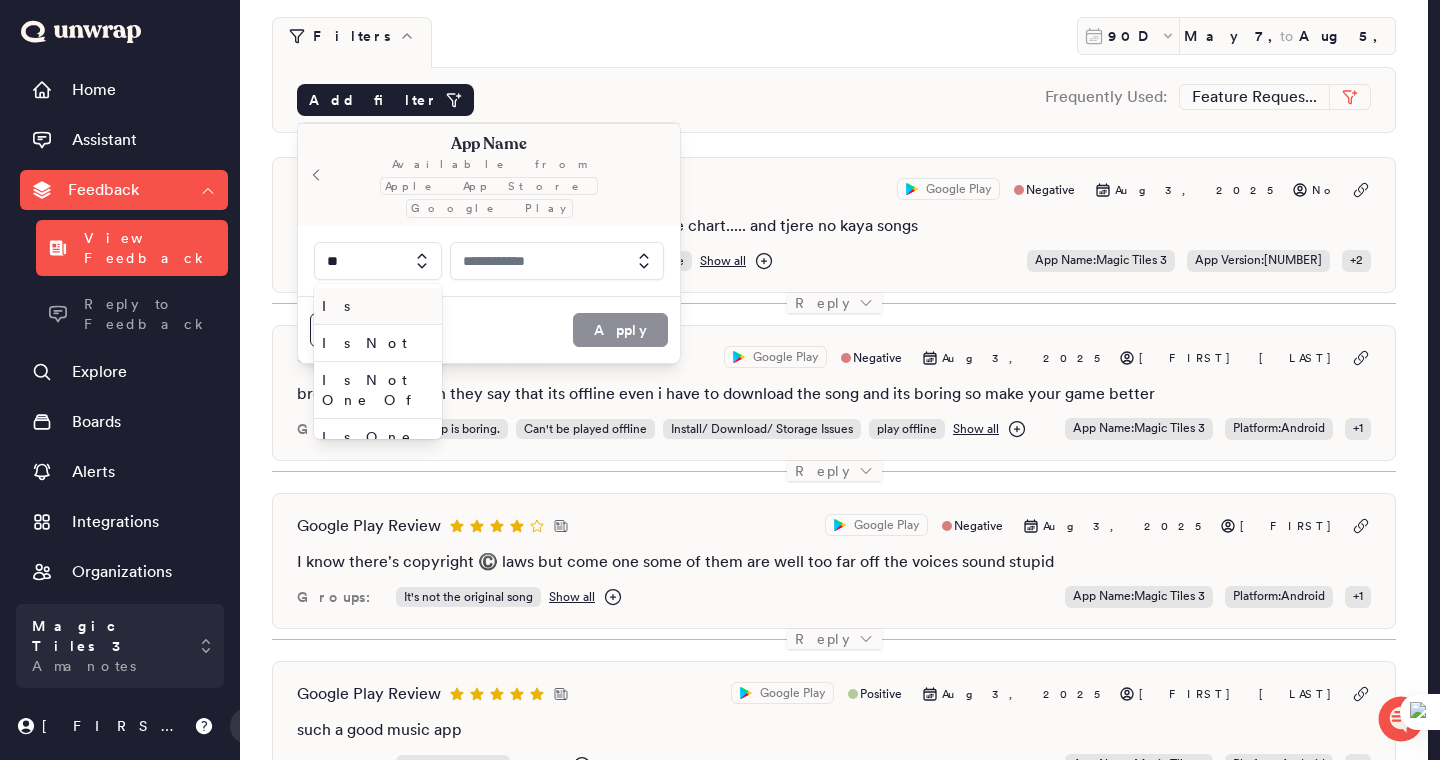 click at bounding box center [557, 261] 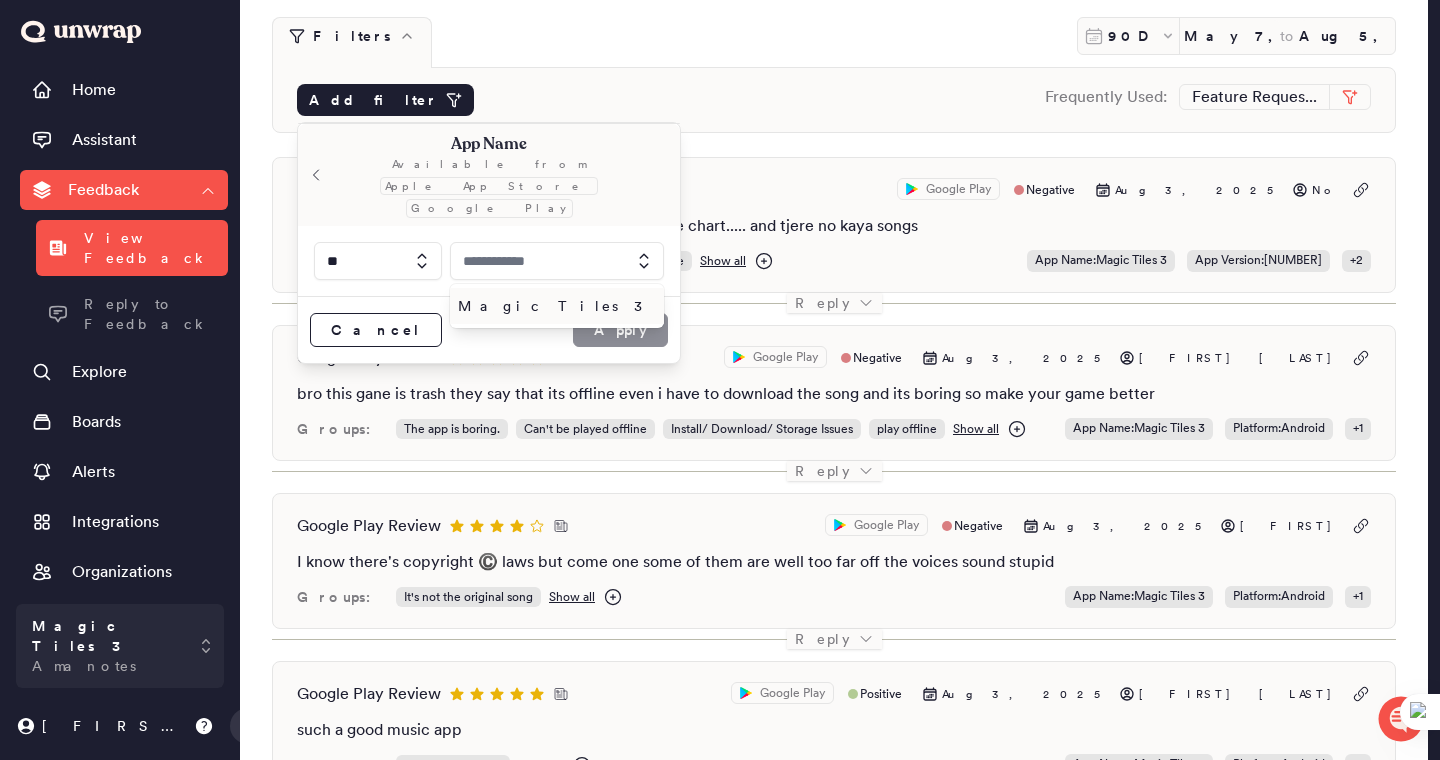 click on "Magic Tiles 3" at bounding box center [553, 306] 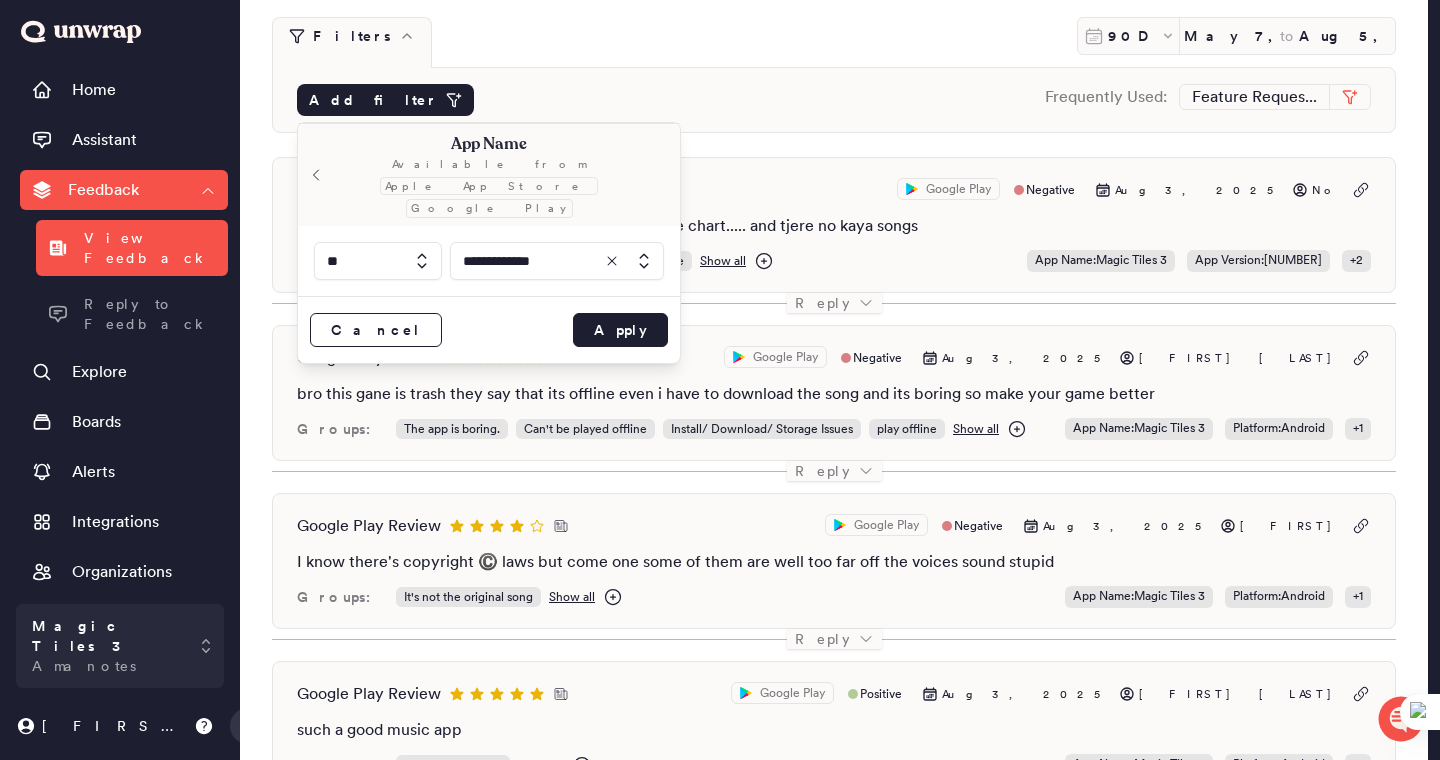 click at bounding box center (378, 261) 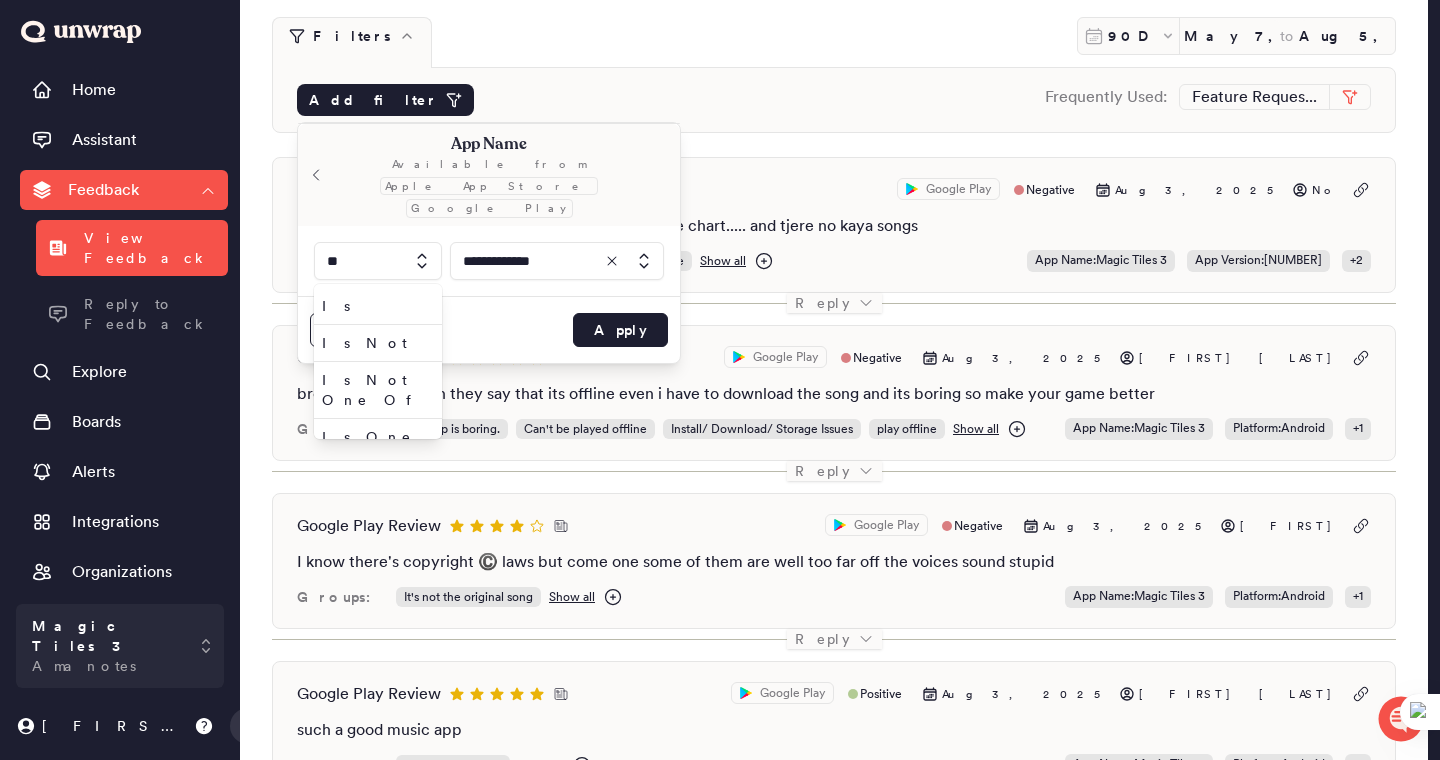 click on "Cancel Apply" at bounding box center [489, 329] 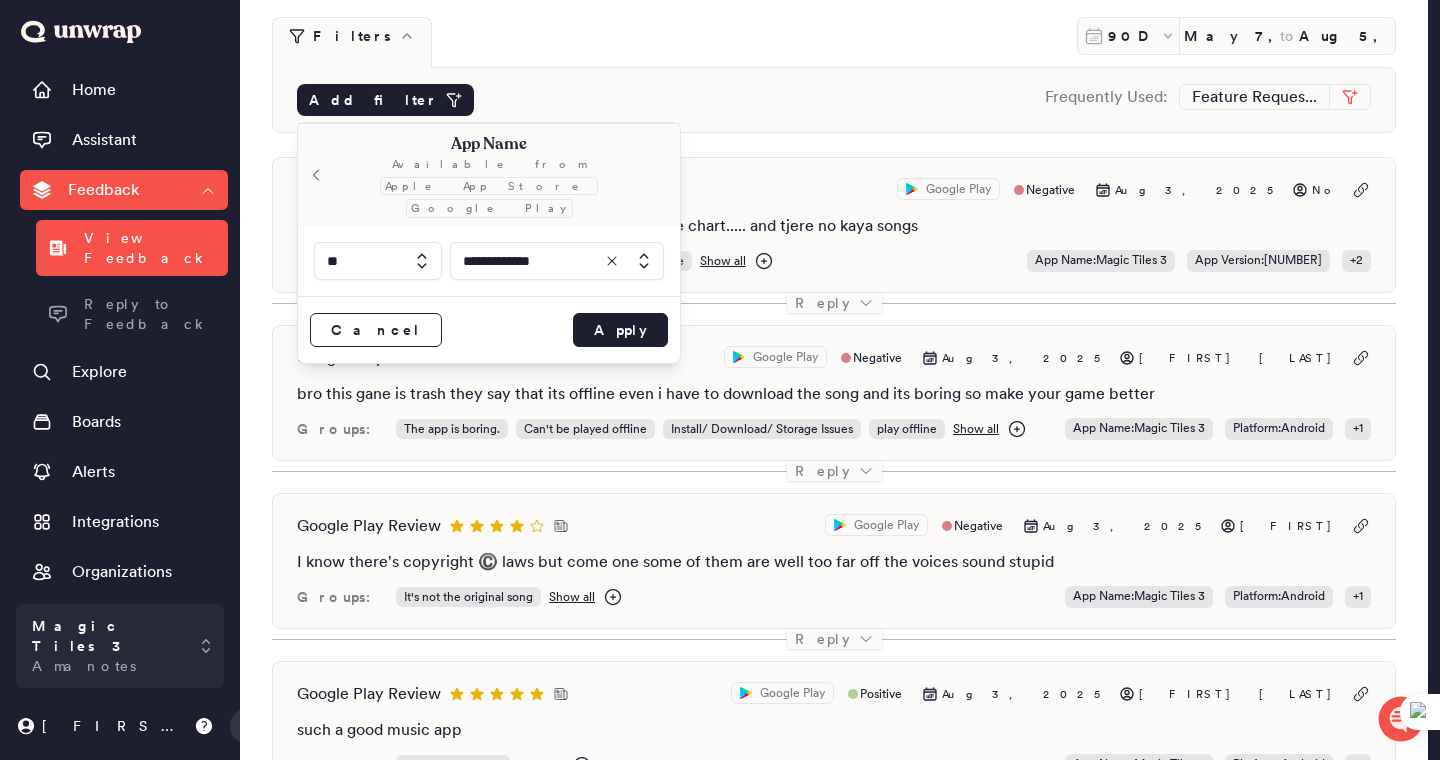 click at bounding box center (422, 261) 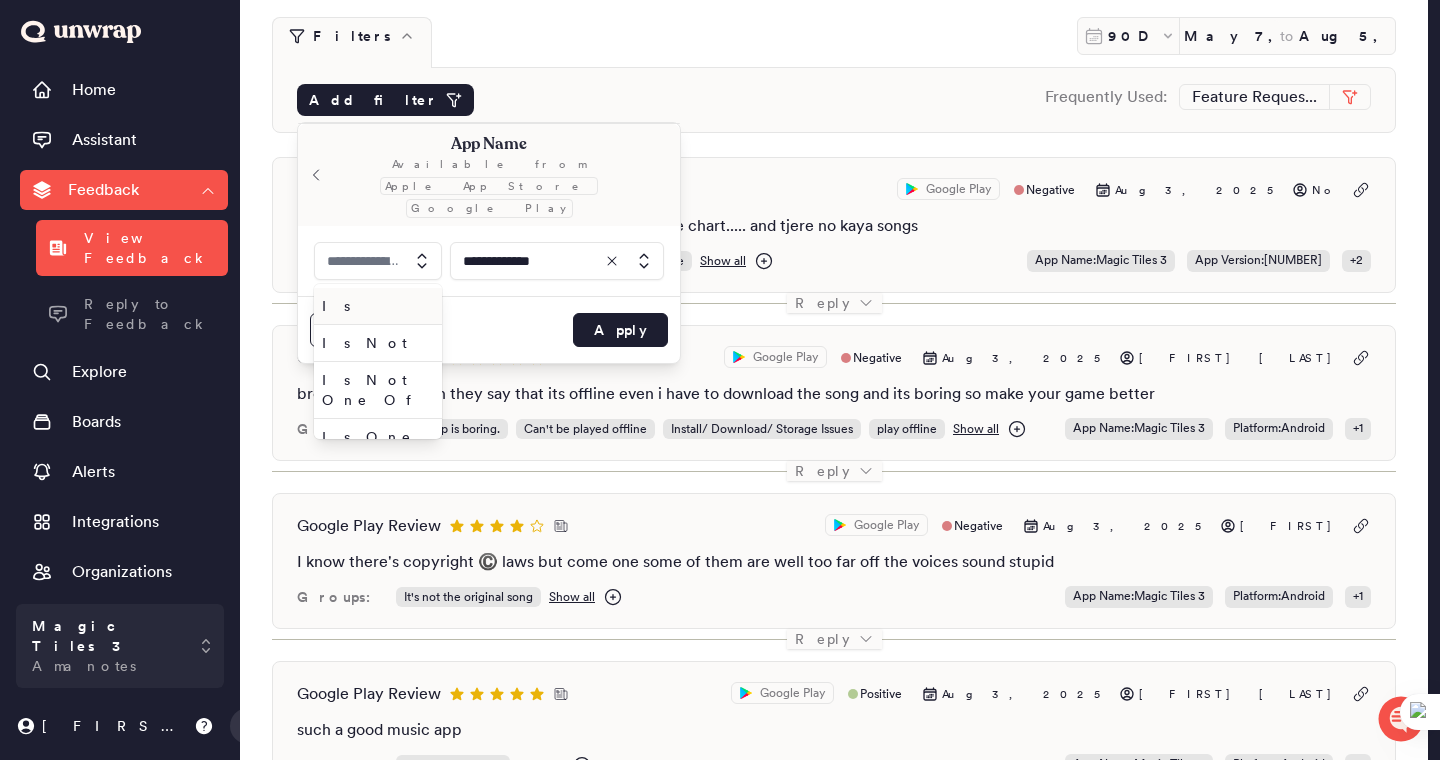 type on "**" 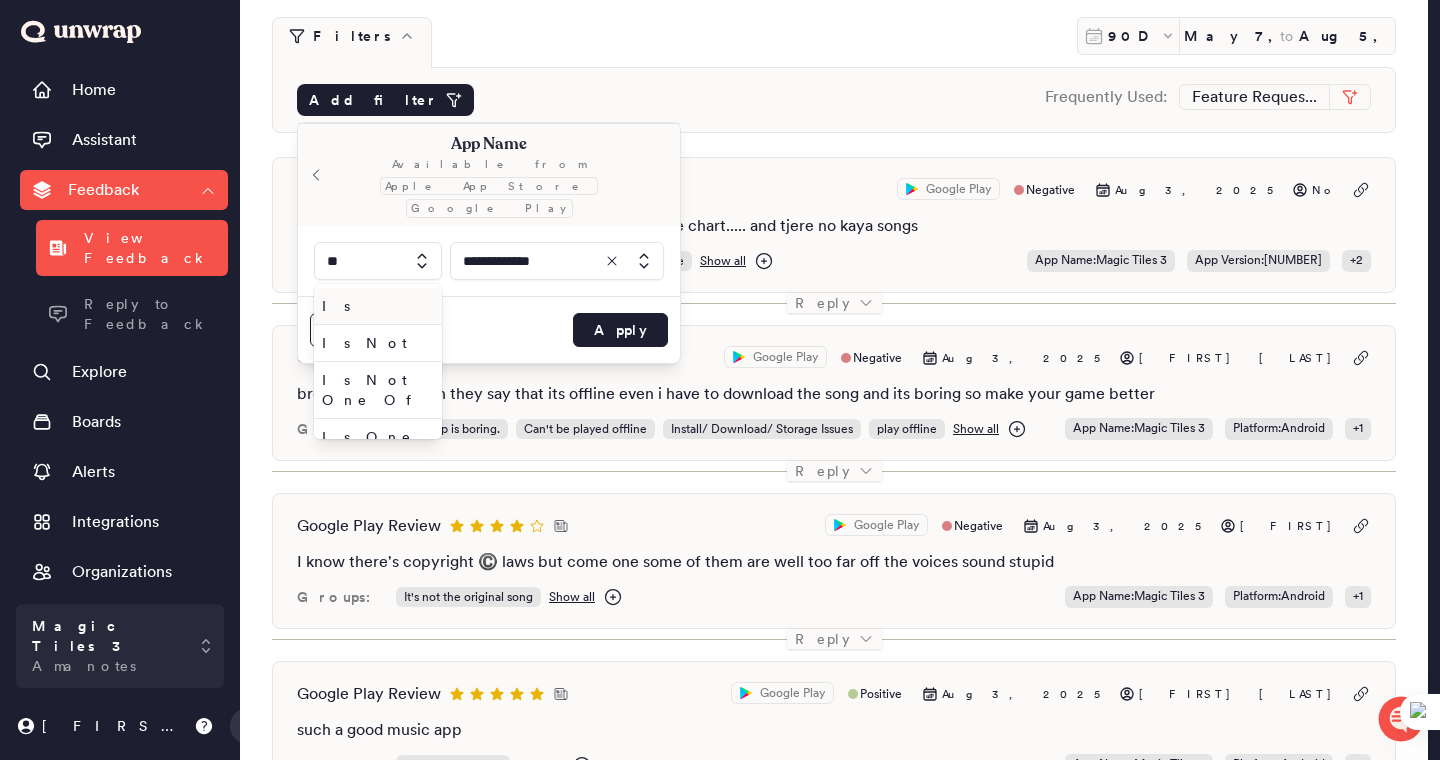 click on "Available from Apple App Store Google Play" at bounding box center (489, 187) 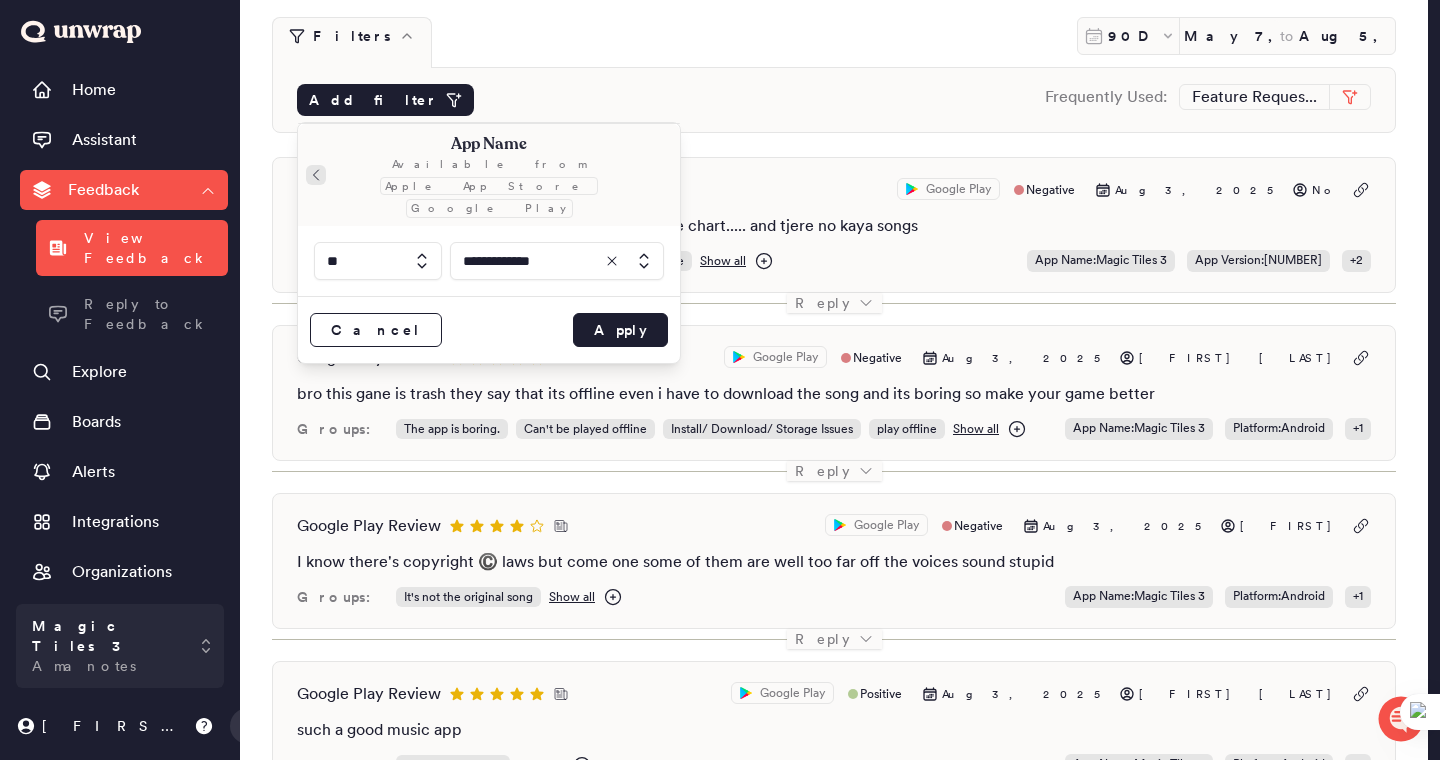 click at bounding box center (316, 175) 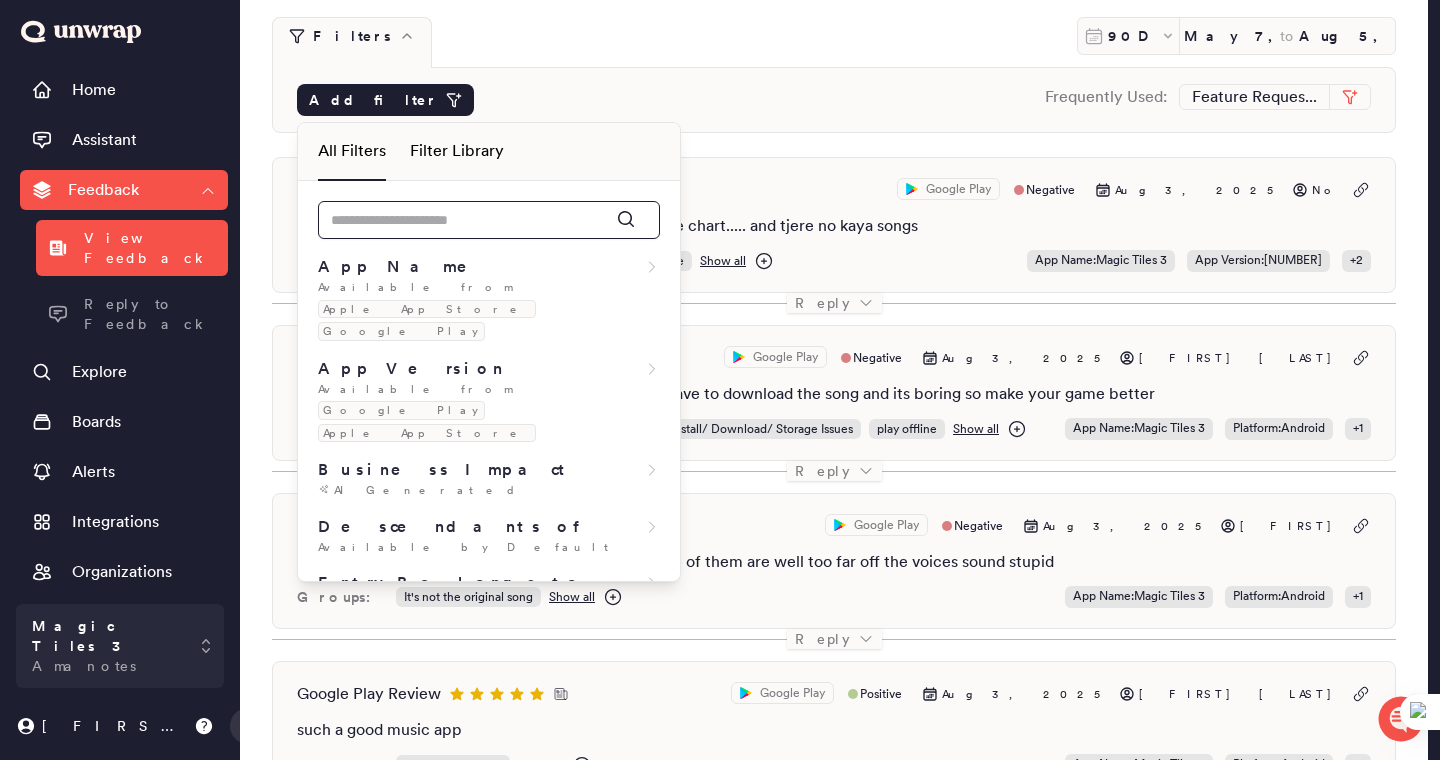 click at bounding box center [489, 220] 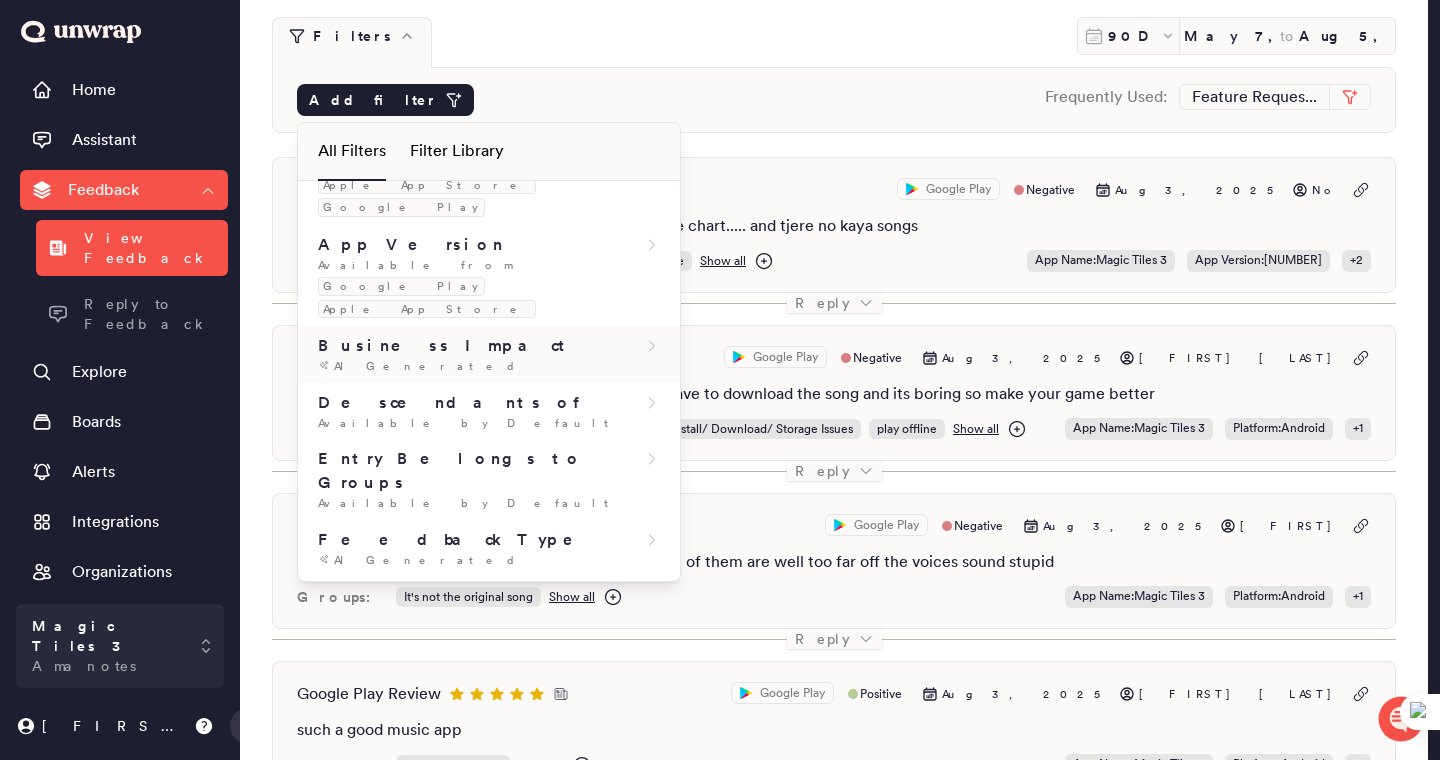 scroll, scrollTop: 0, scrollLeft: 0, axis: both 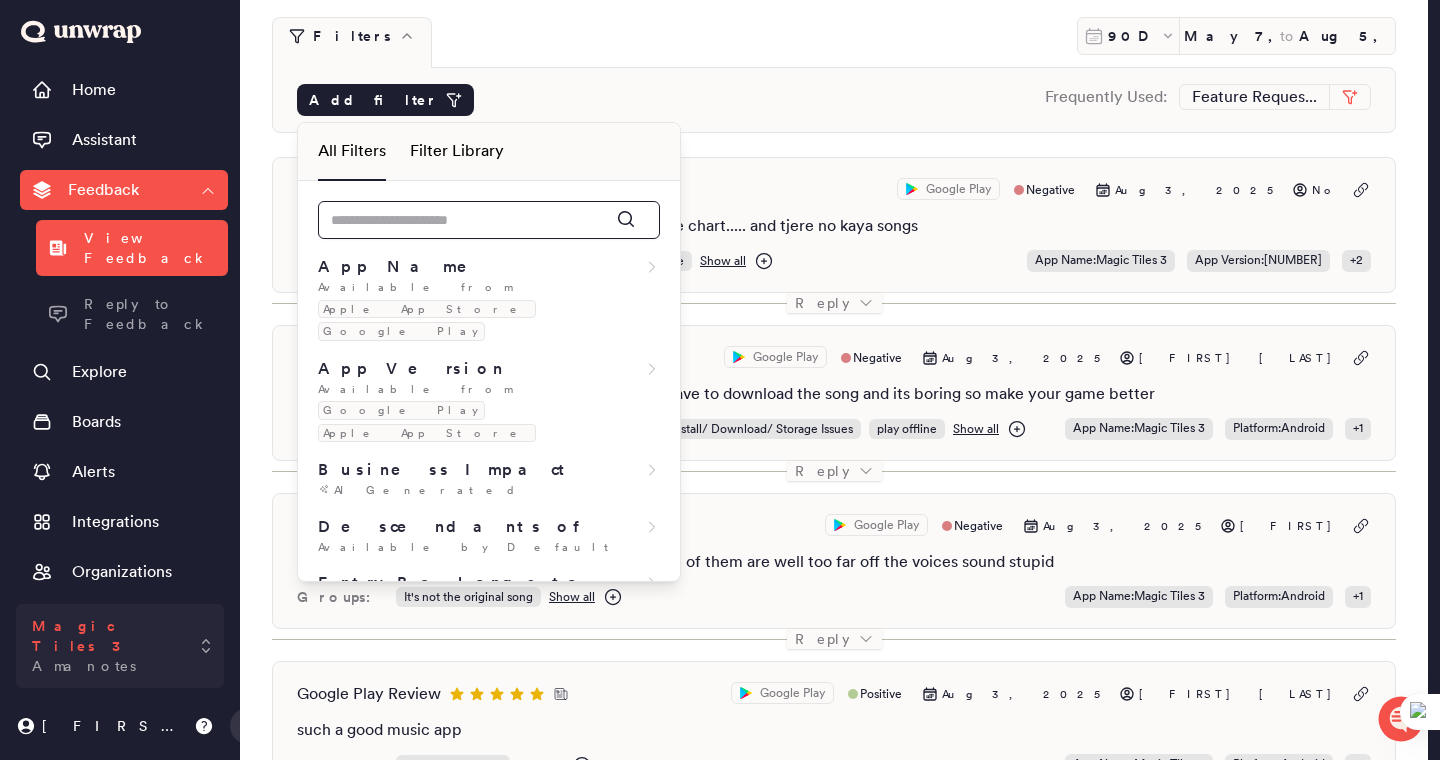 click on "Magic Tiles 3" at bounding box center [106, 636] 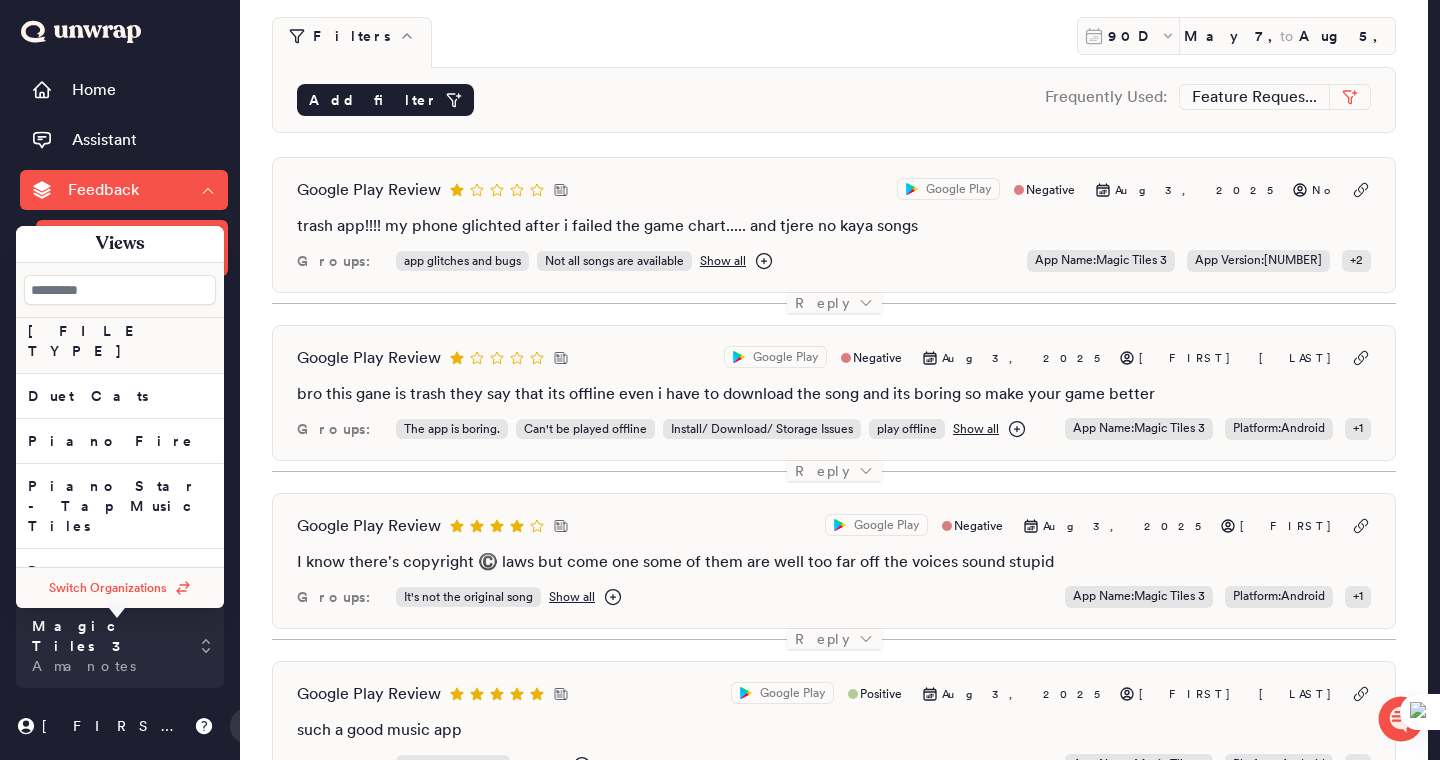 scroll, scrollTop: 290, scrollLeft: 0, axis: vertical 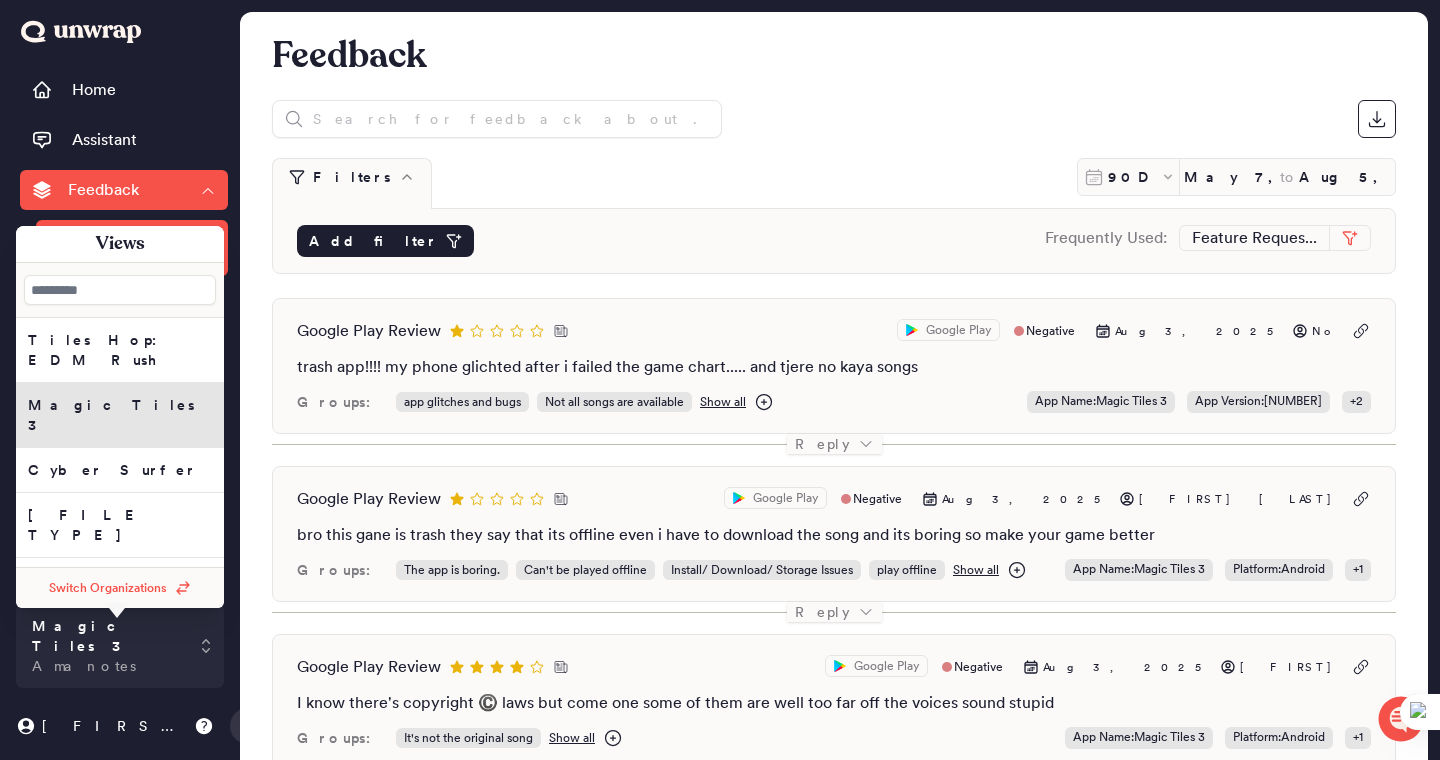 click at bounding box center [120, 290] 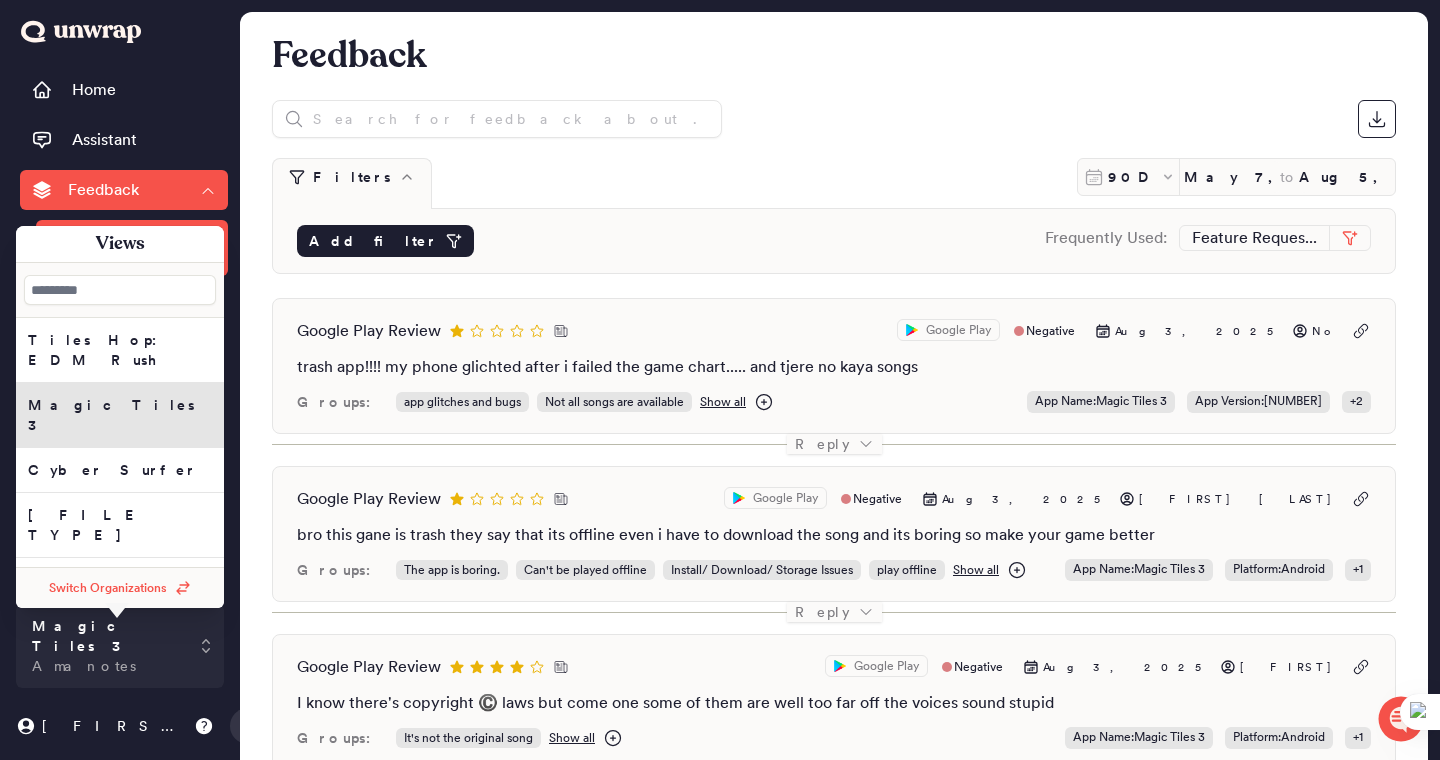 click on "Switch Organizations" at bounding box center (120, 588) 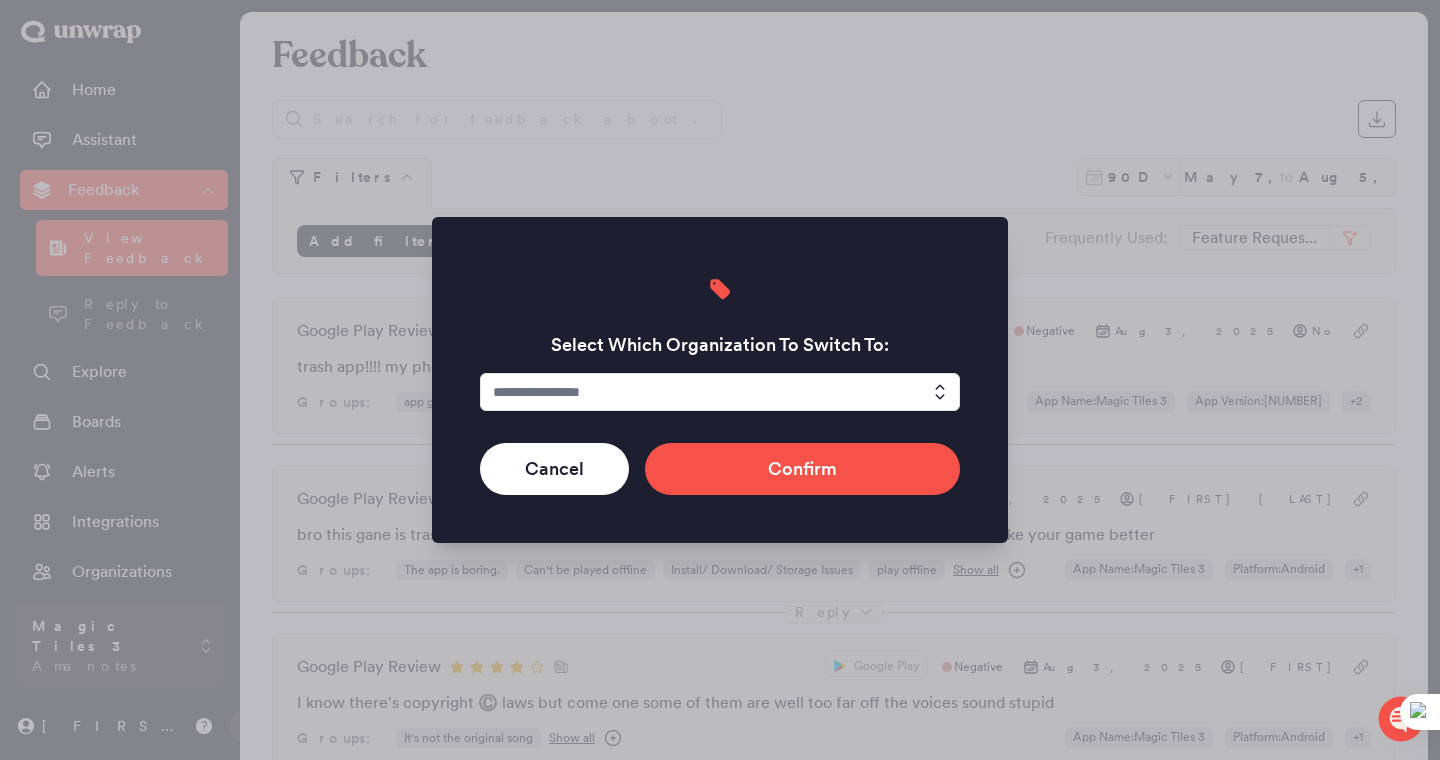 click at bounding box center (720, 392) 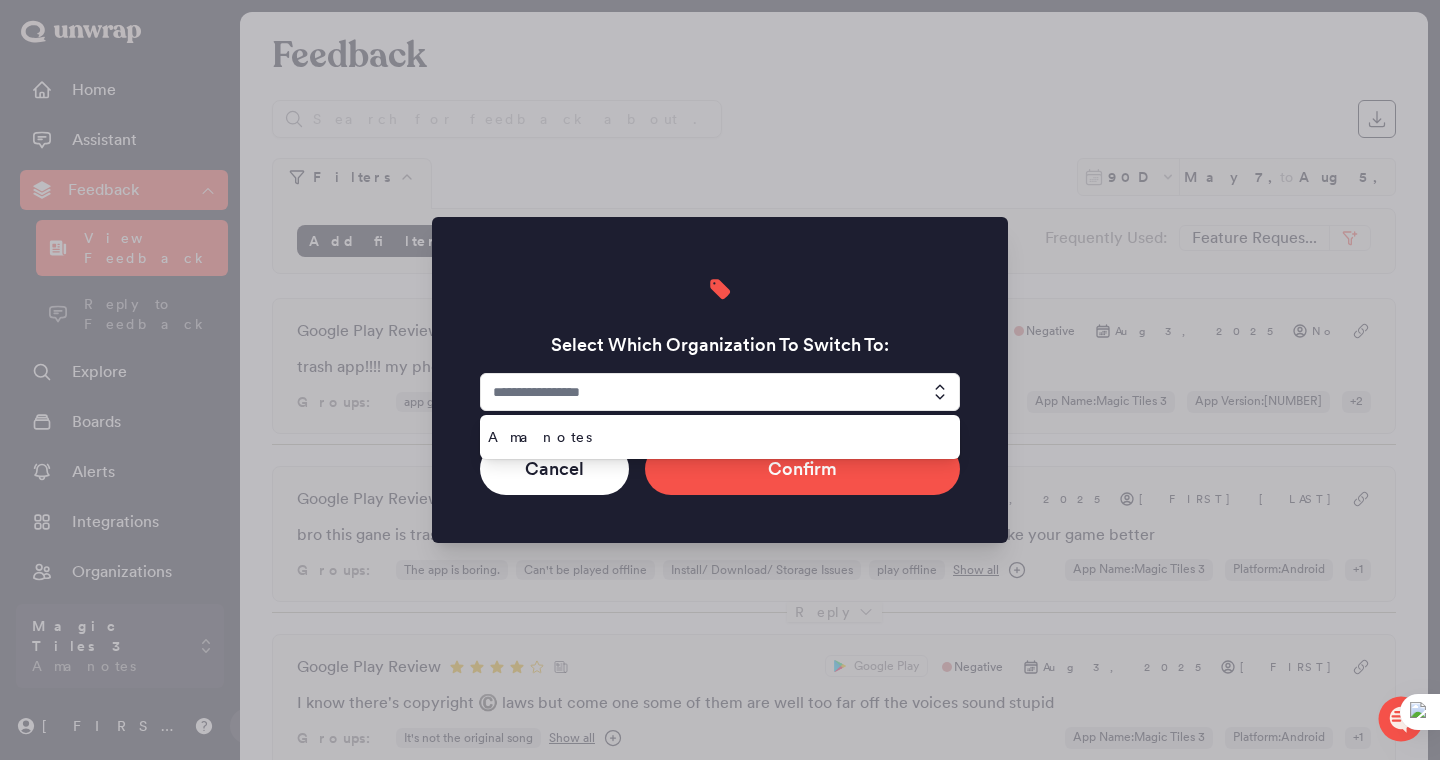 click on "Select Which Organization To Switch To: Amanotes Cancel Confirm" at bounding box center [720, 380] 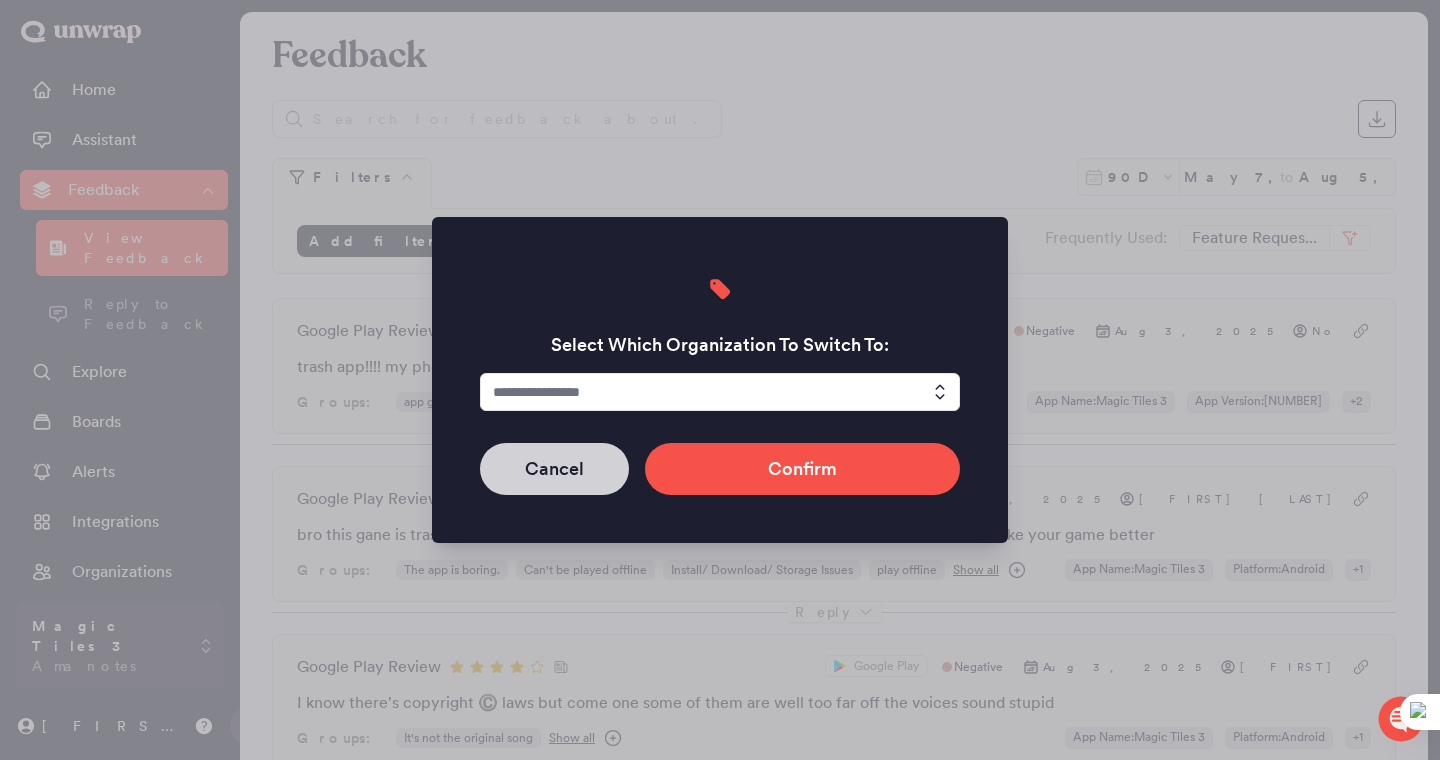 click on "Cancel" at bounding box center [554, 469] 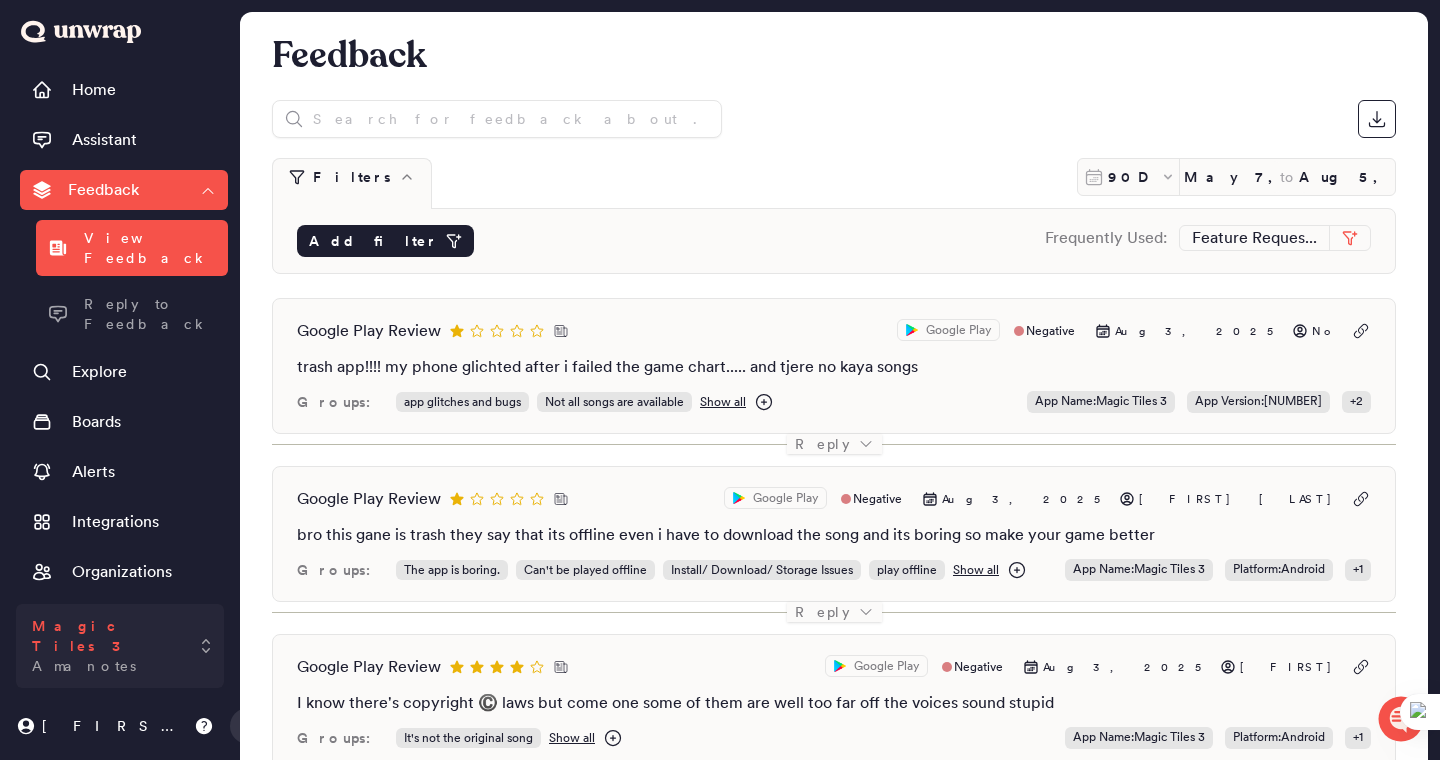 click on "Magic Tiles 3" at bounding box center (106, 636) 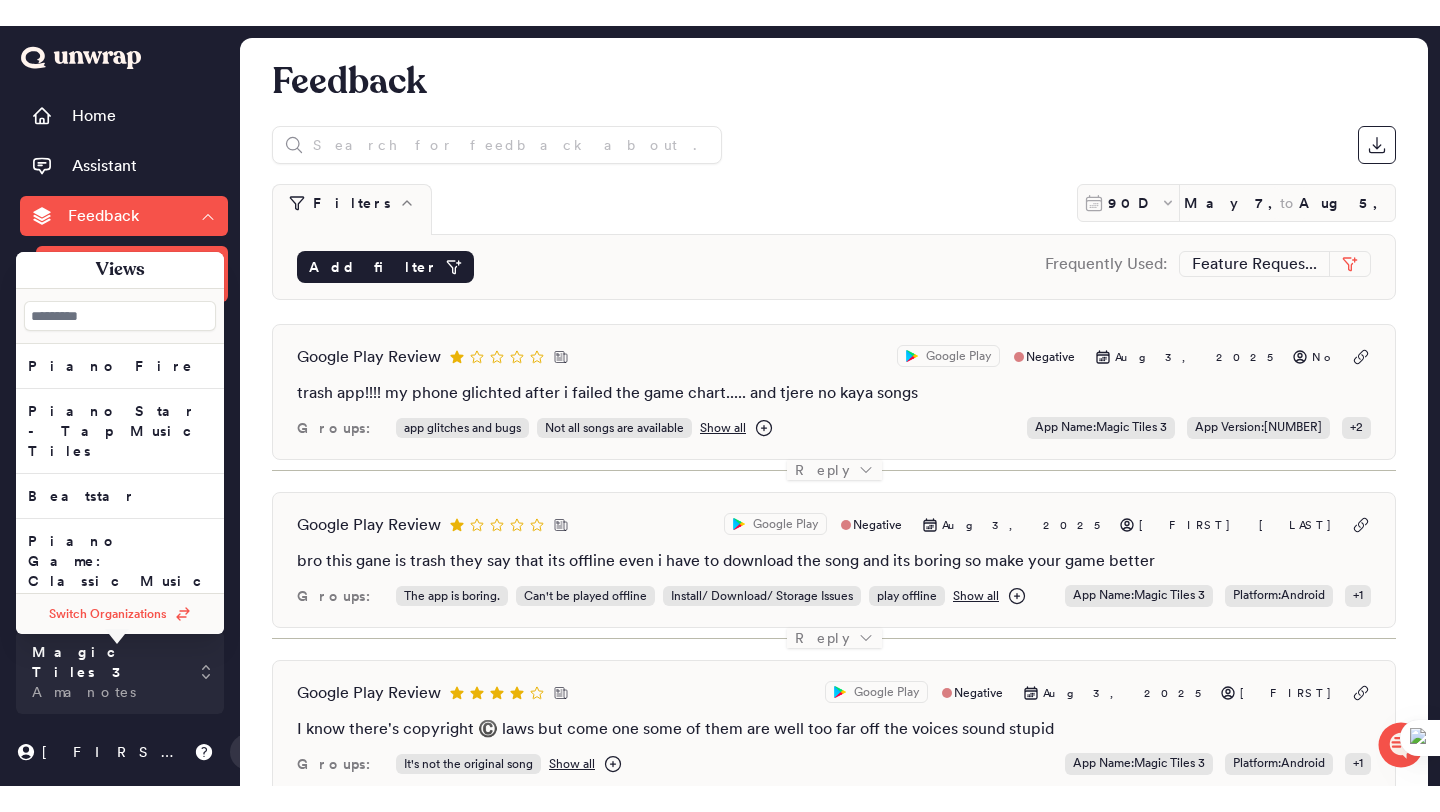 scroll, scrollTop: 290, scrollLeft: 0, axis: vertical 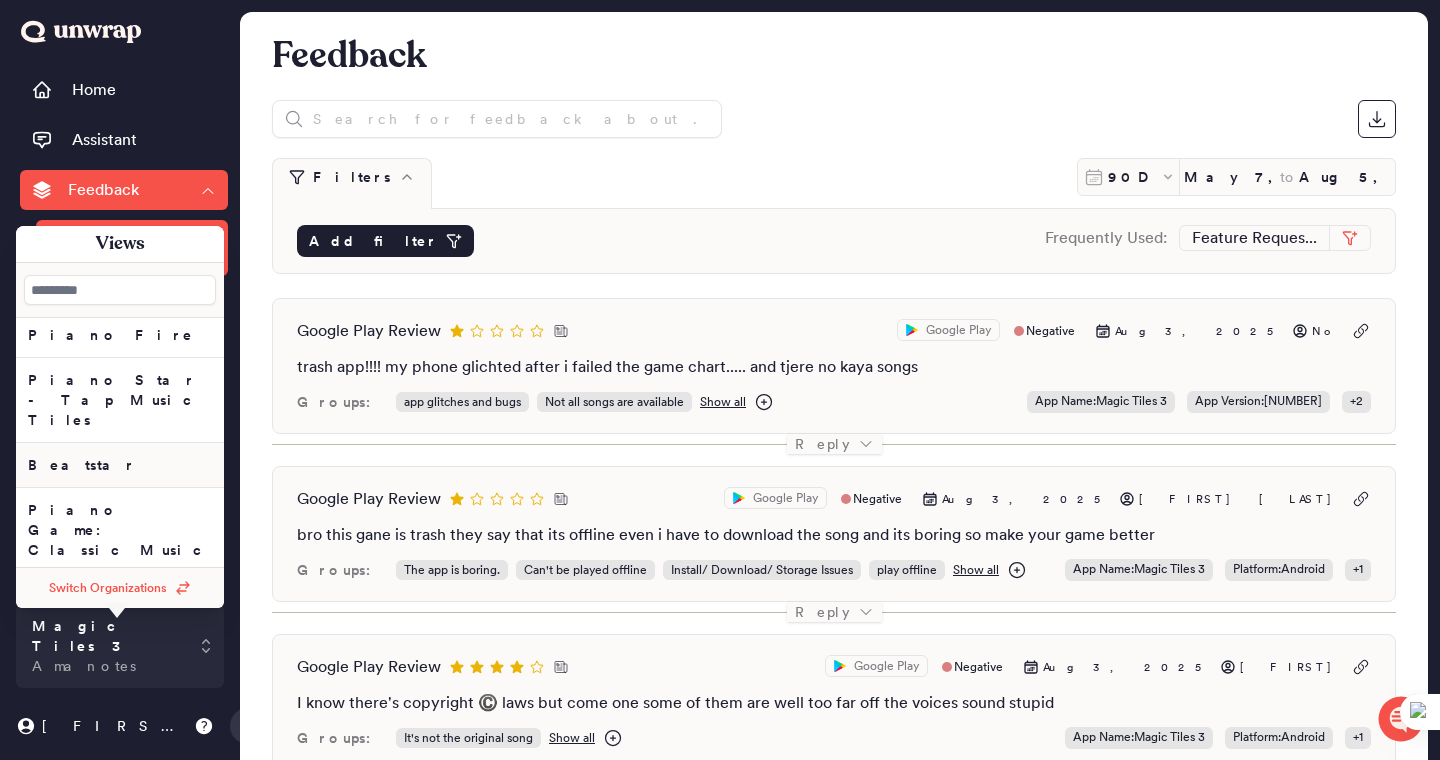 click on "Beatstar" at bounding box center (120, 60) 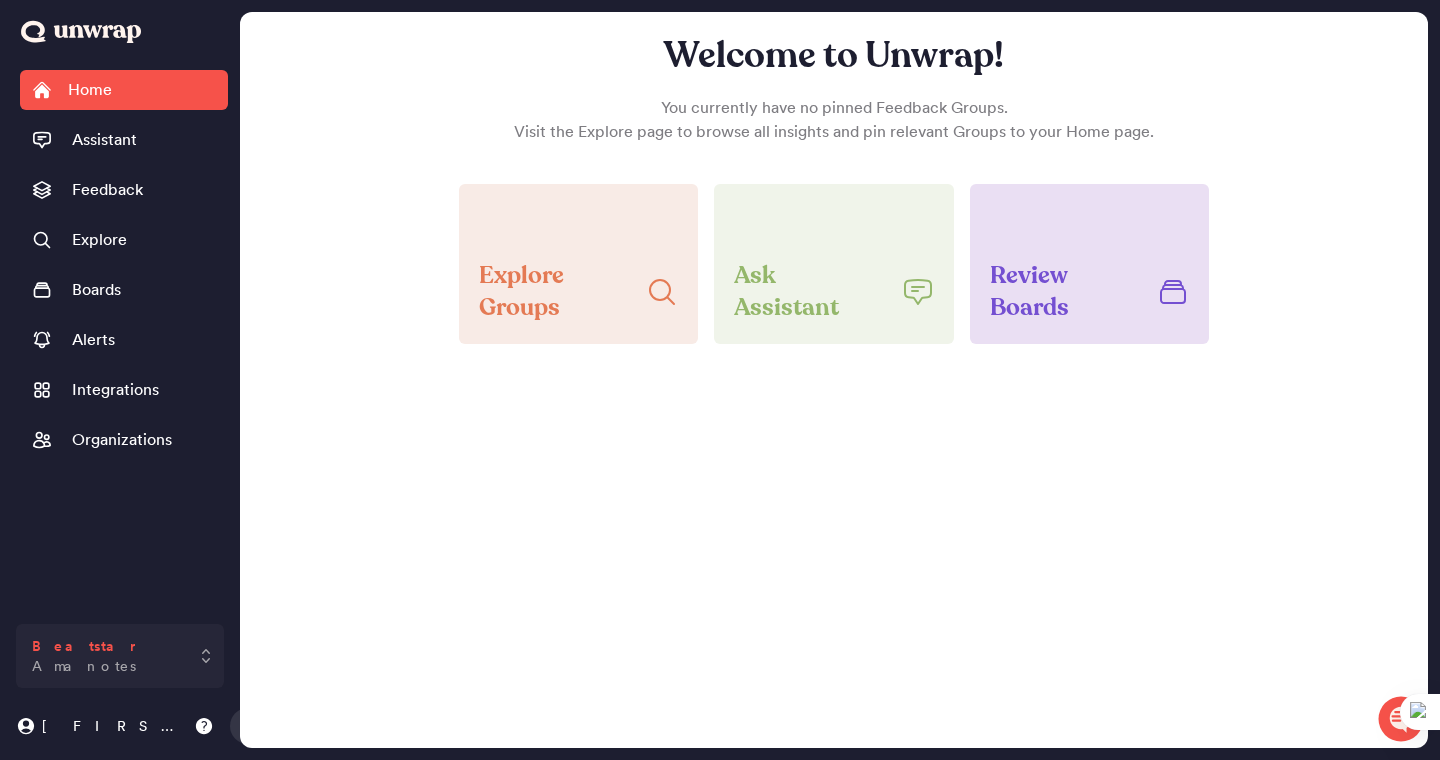 click on "[BRAND] [APP NAME]" at bounding box center (120, 656) 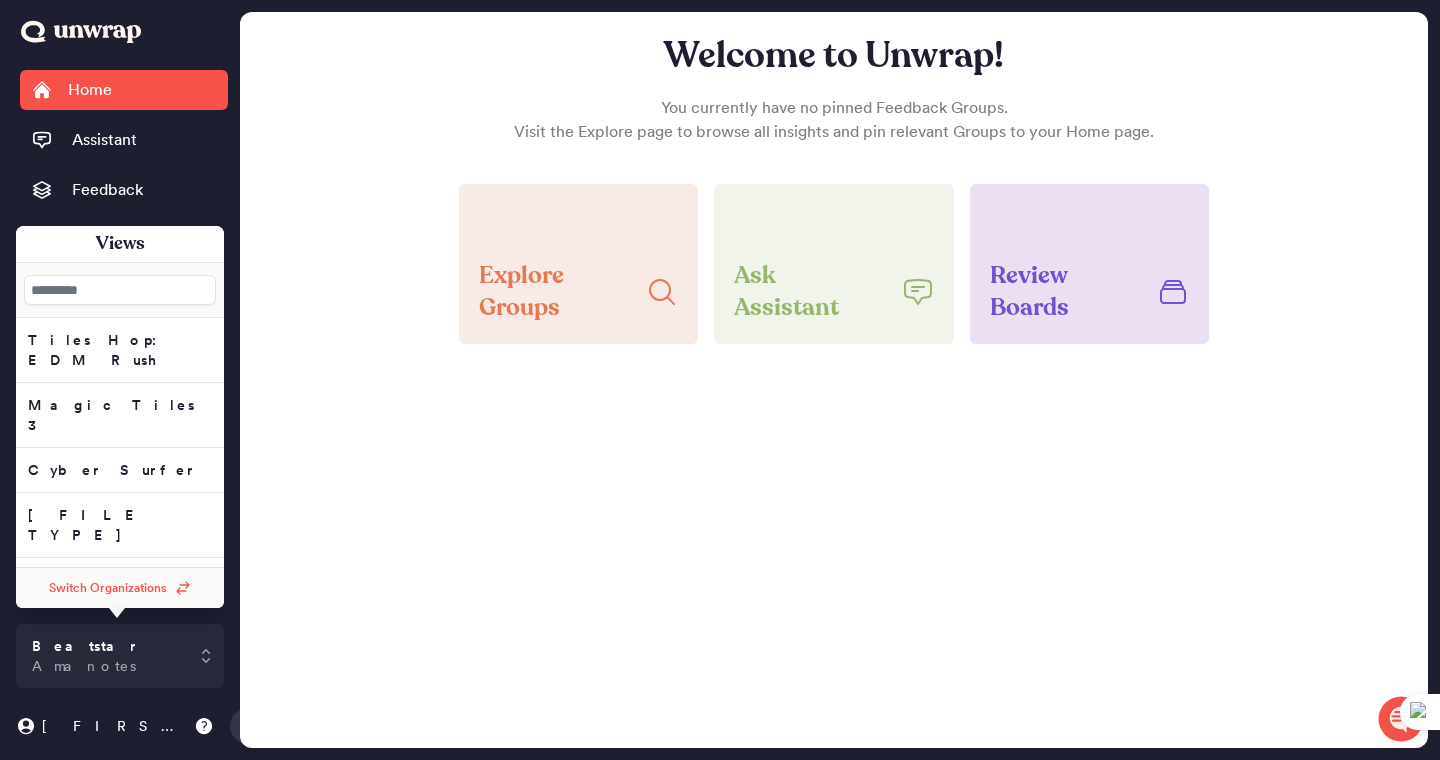 click on "Switch Organizations" at bounding box center [108, 588] 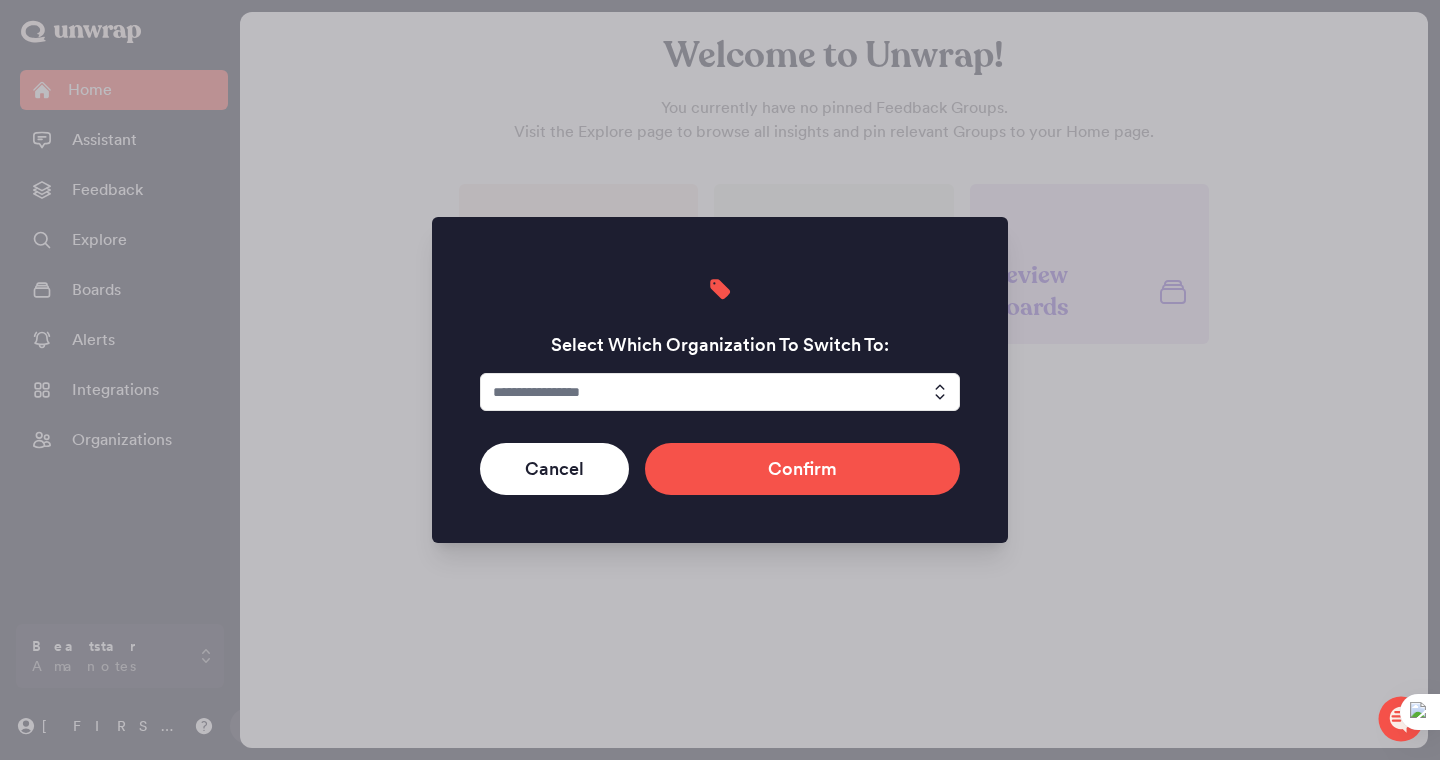click at bounding box center [720, 392] 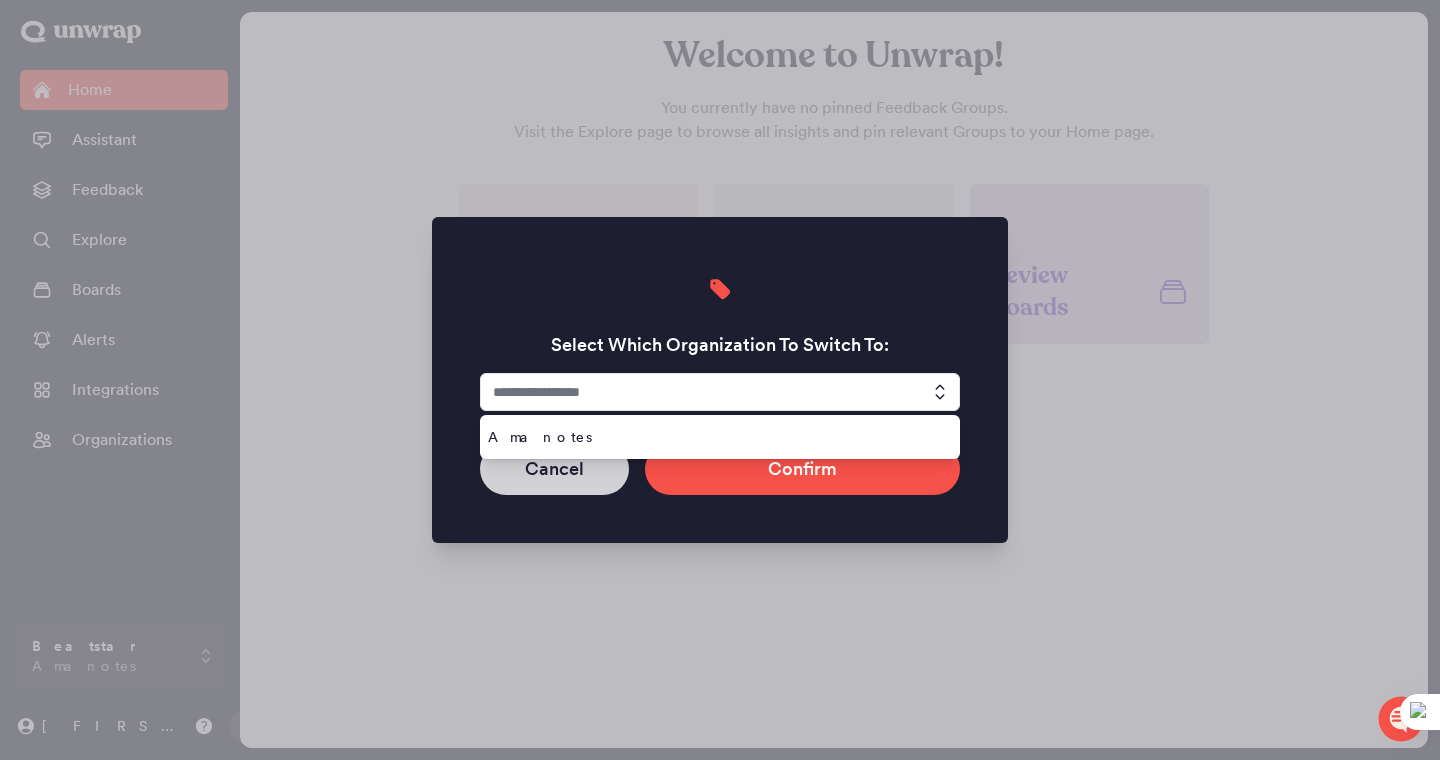 click on "Cancel" at bounding box center (554, 469) 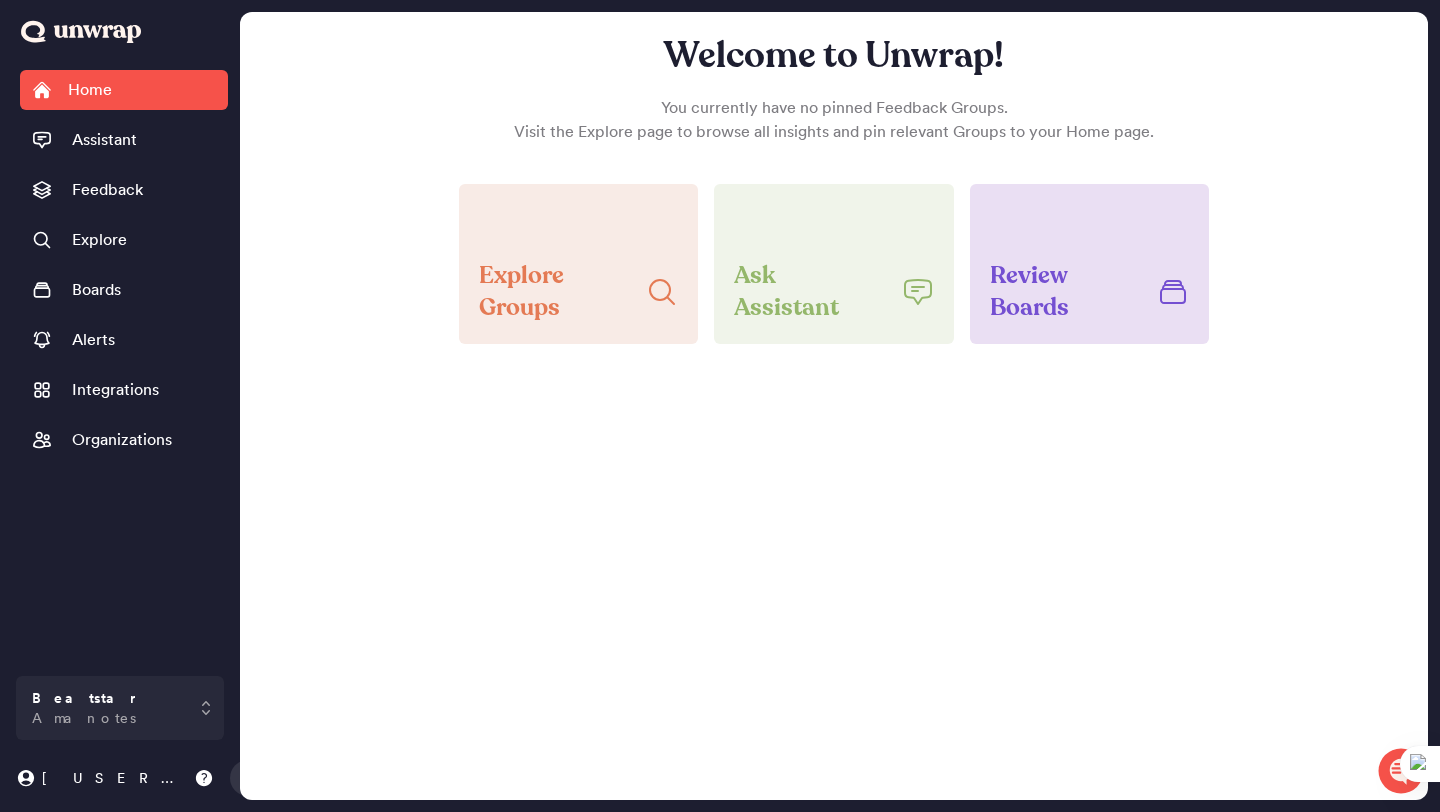 scroll, scrollTop: 0, scrollLeft: 0, axis: both 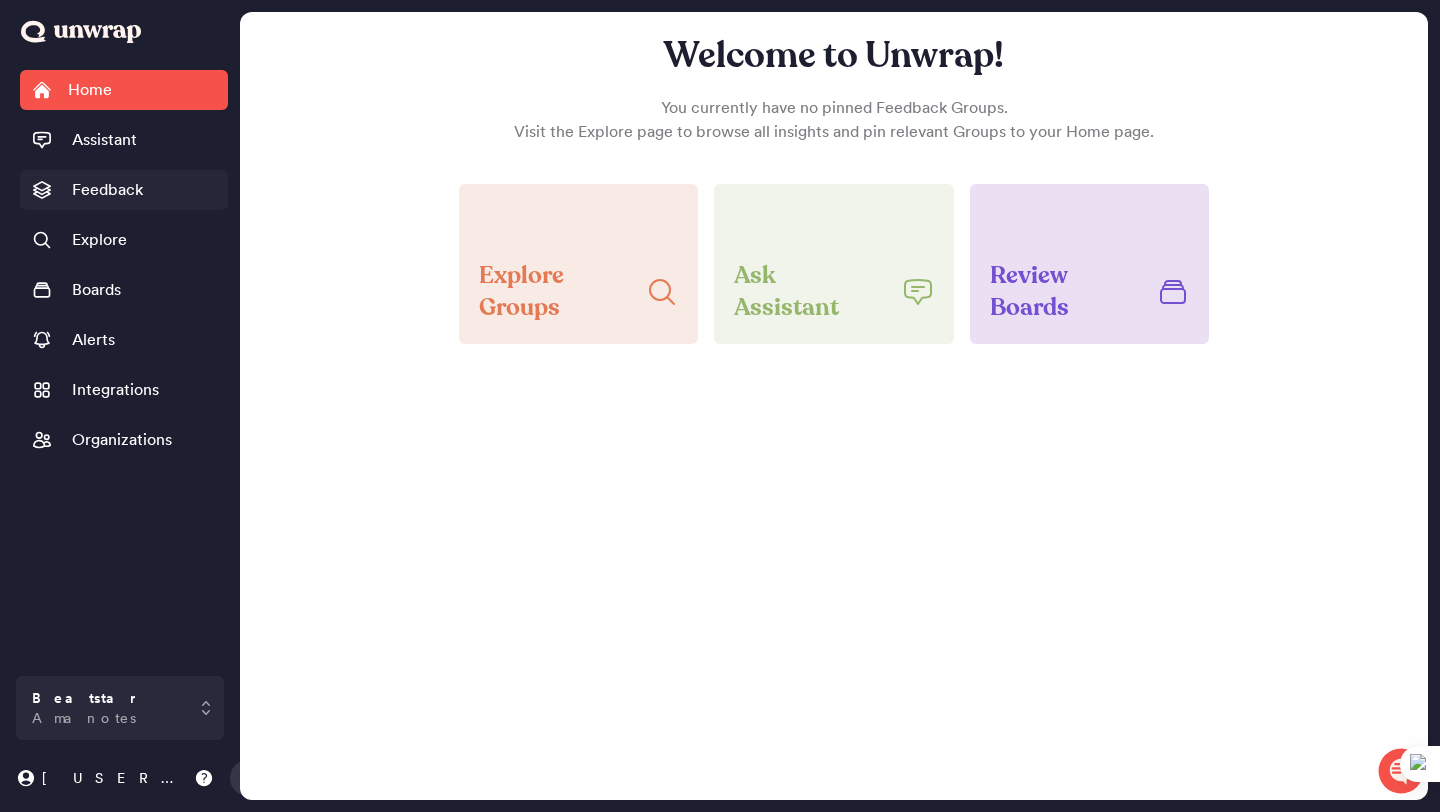click on "Feedback" at bounding box center (124, 190) 